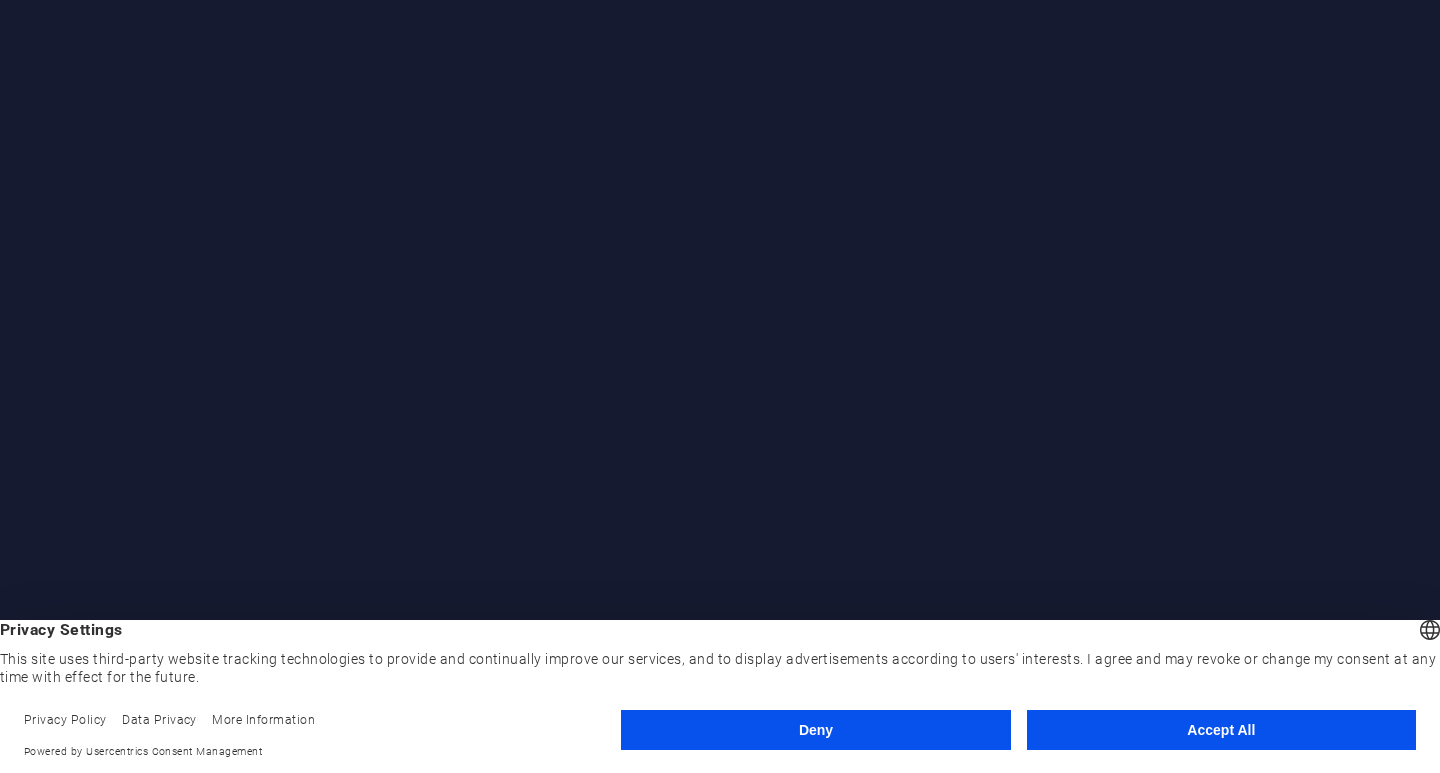 scroll, scrollTop: 0, scrollLeft: 0, axis: both 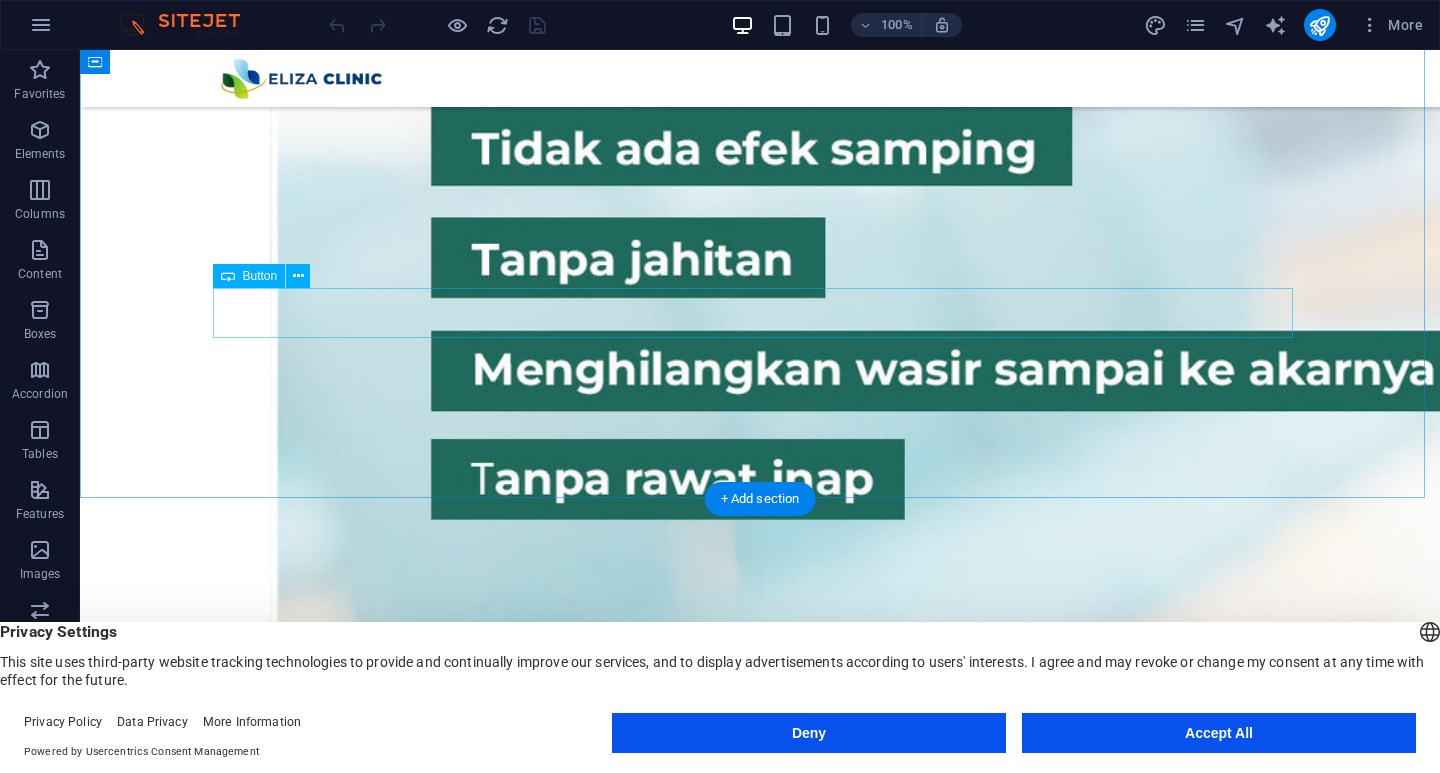 click on "Ambil Diskon 30% Sekarang" at bounding box center [760, 3185] 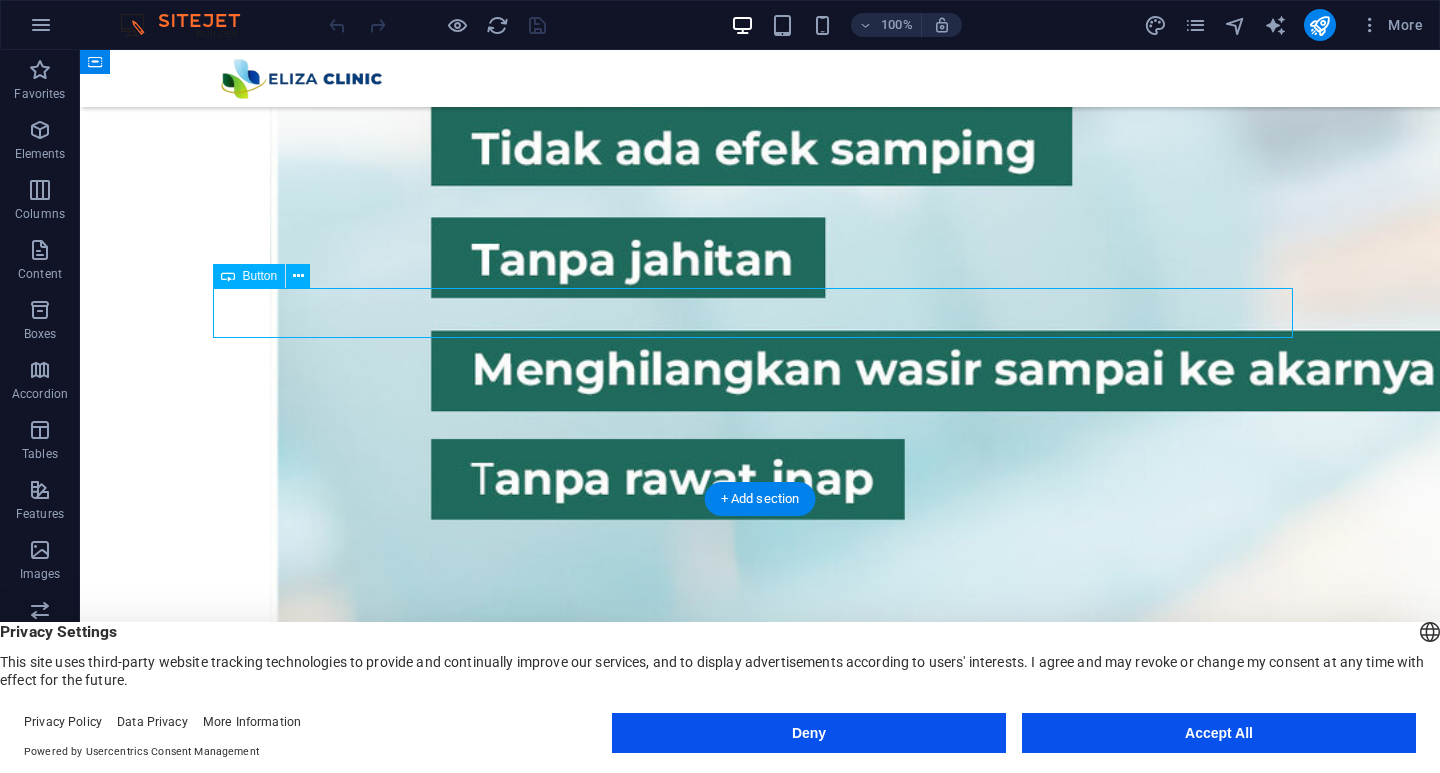 click on "Ambil Diskon 30% Sekarang" at bounding box center [760, 3185] 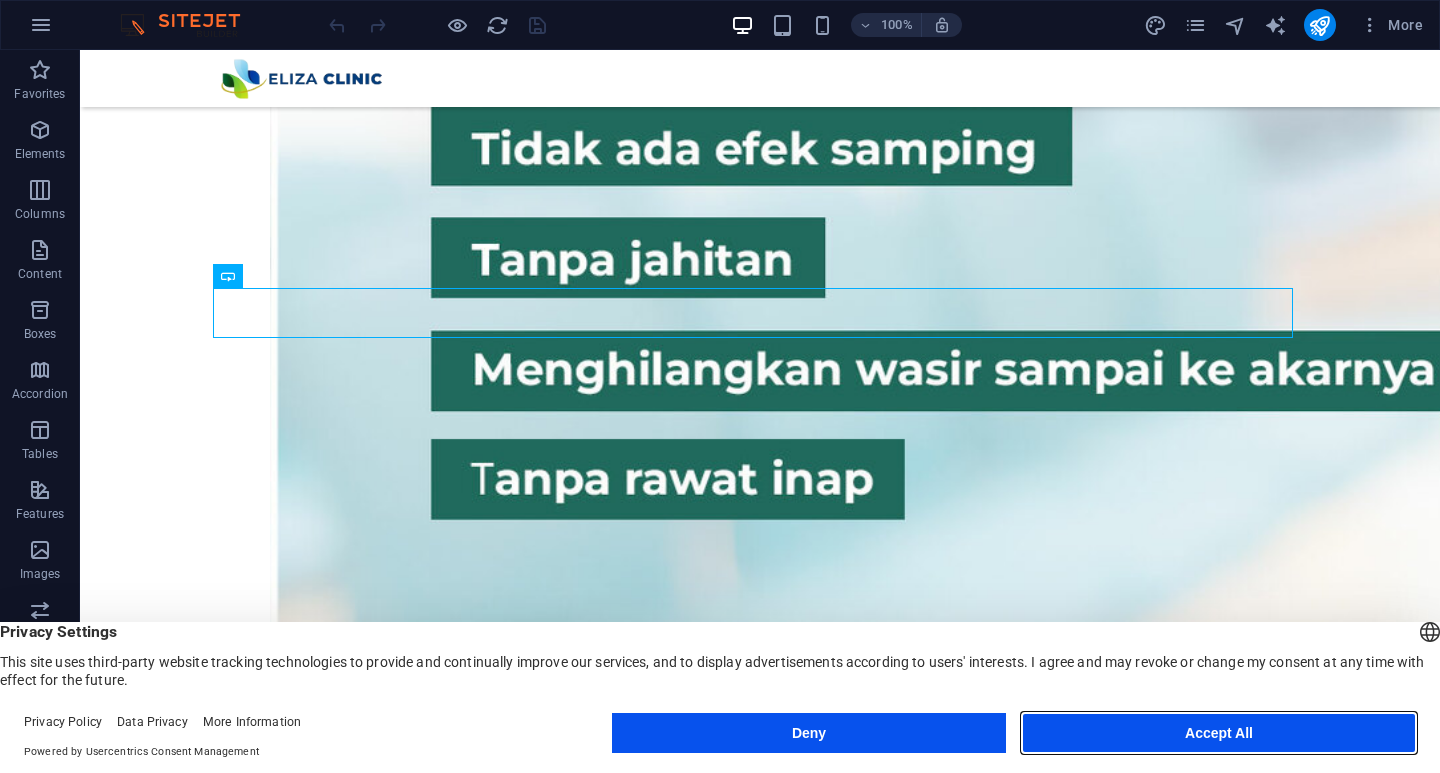 click on "Accept All" at bounding box center (1219, 733) 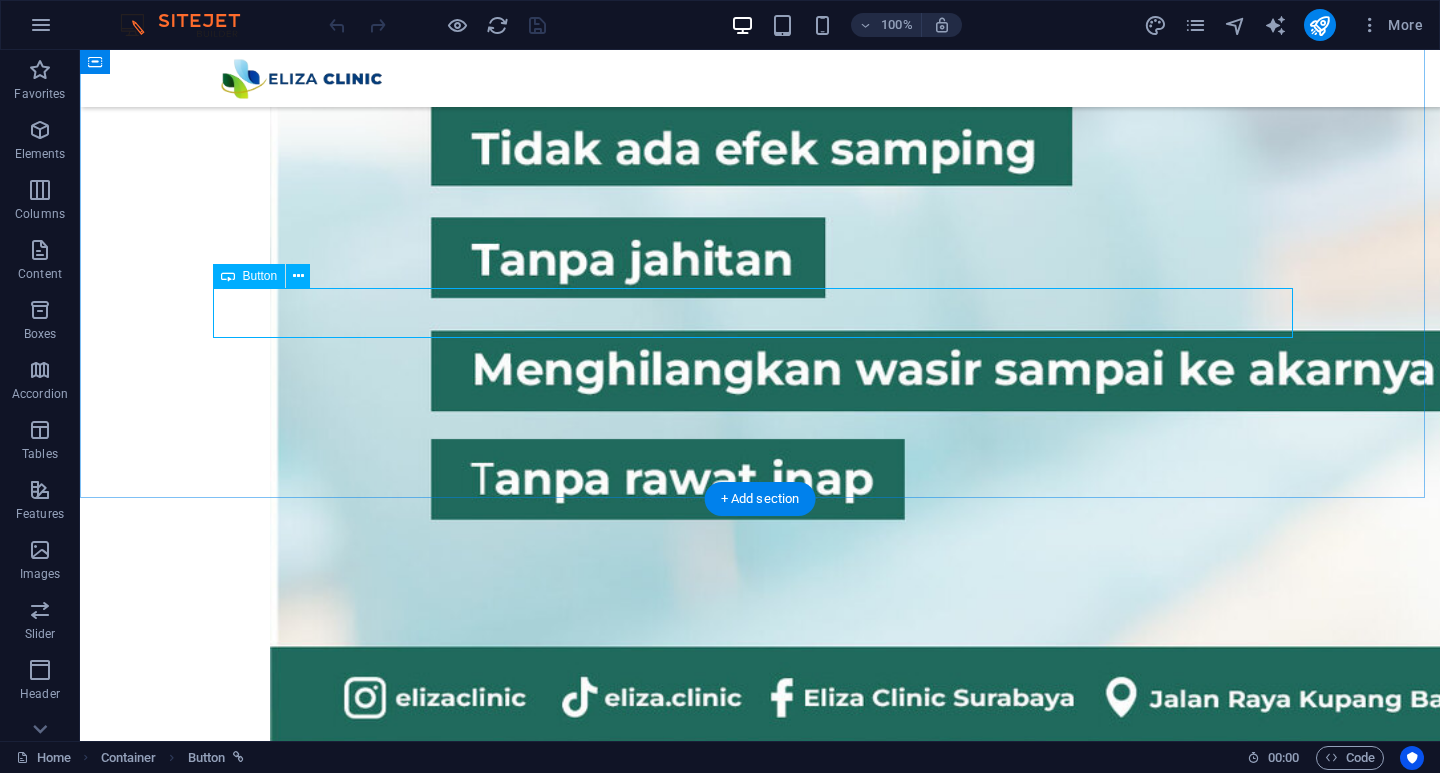 click on "Ambil Diskon 30% Sekarang" at bounding box center [760, 3185] 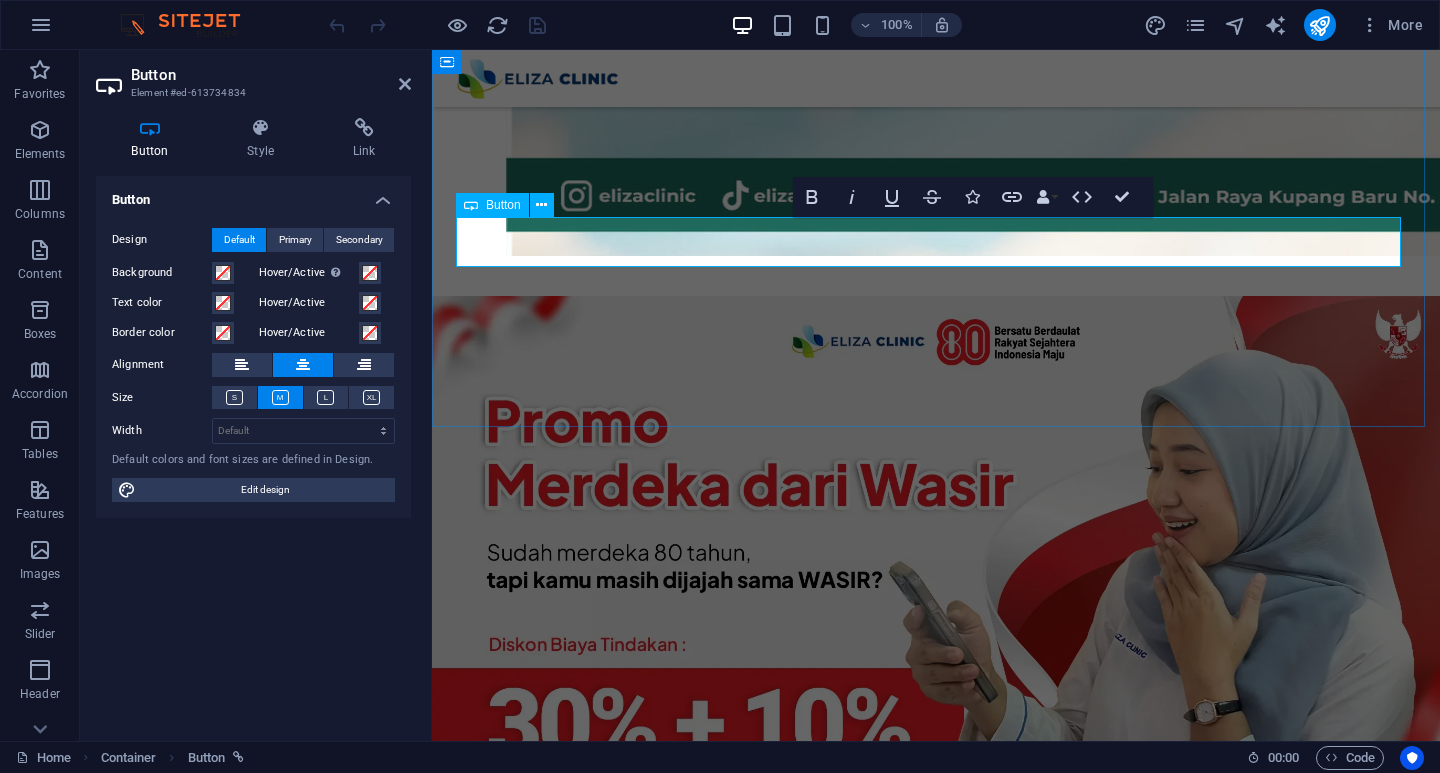 click on "Ambil Diskon 30% Sekarang" at bounding box center [936, 2400] 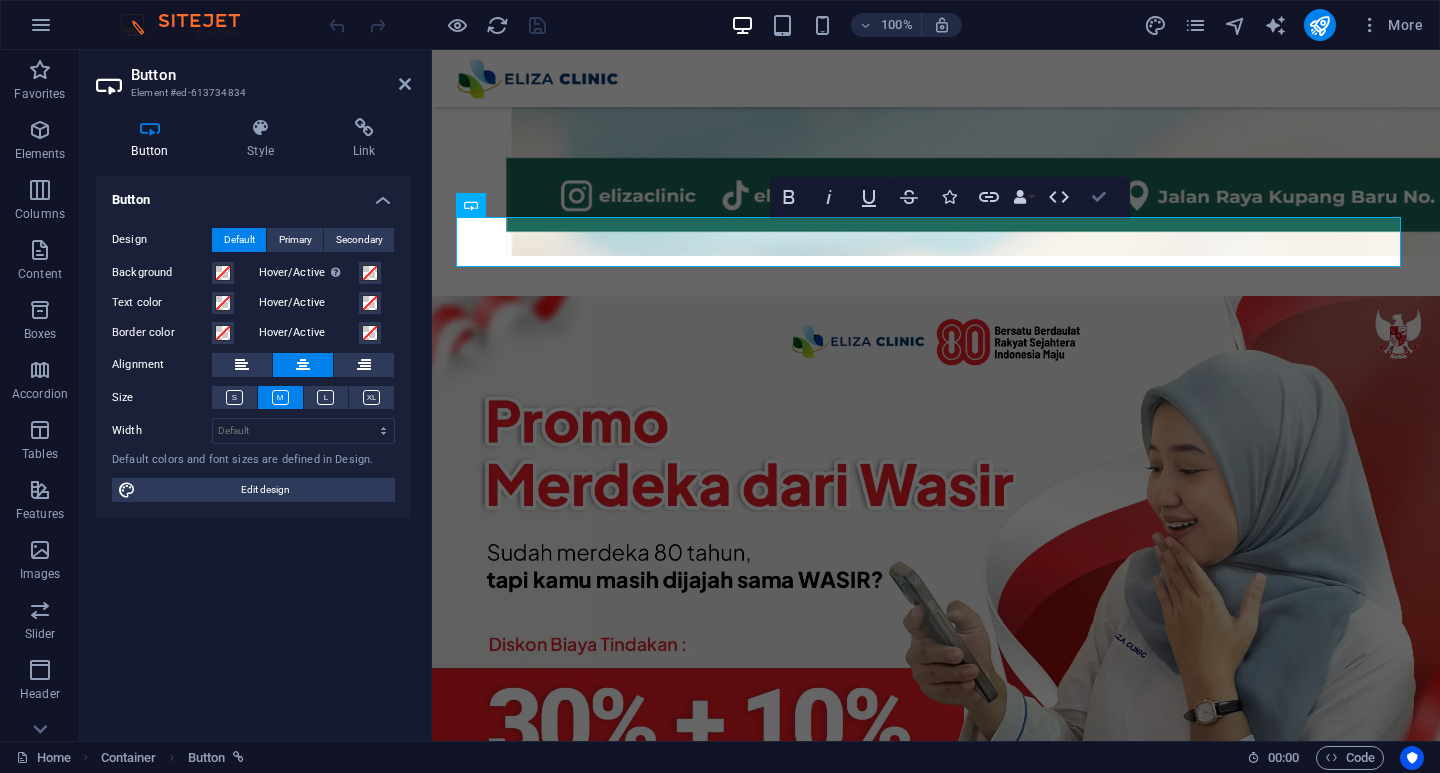 scroll, scrollTop: 2572, scrollLeft: 0, axis: vertical 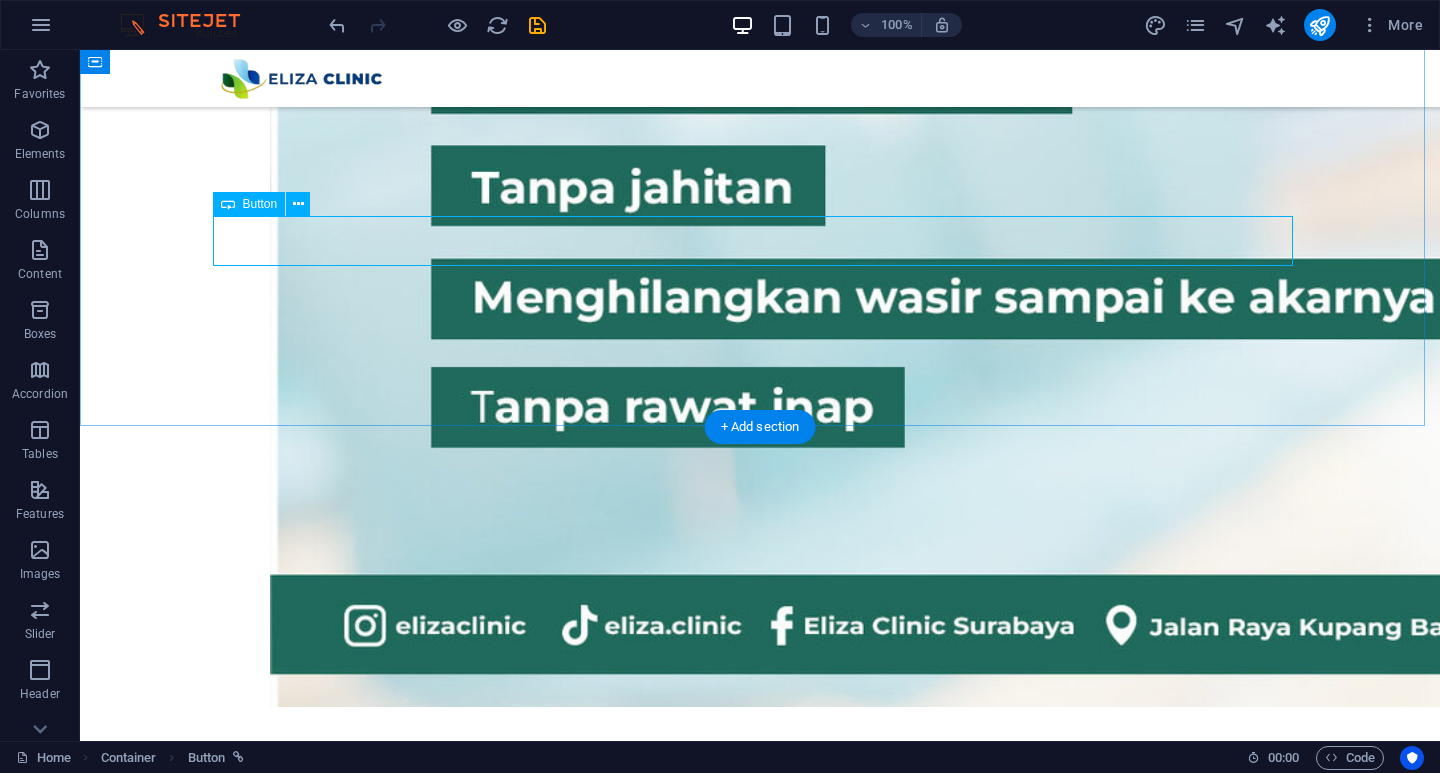 click on "Ambil Diskon 30% + 10% Sekarang" at bounding box center [760, 3113] 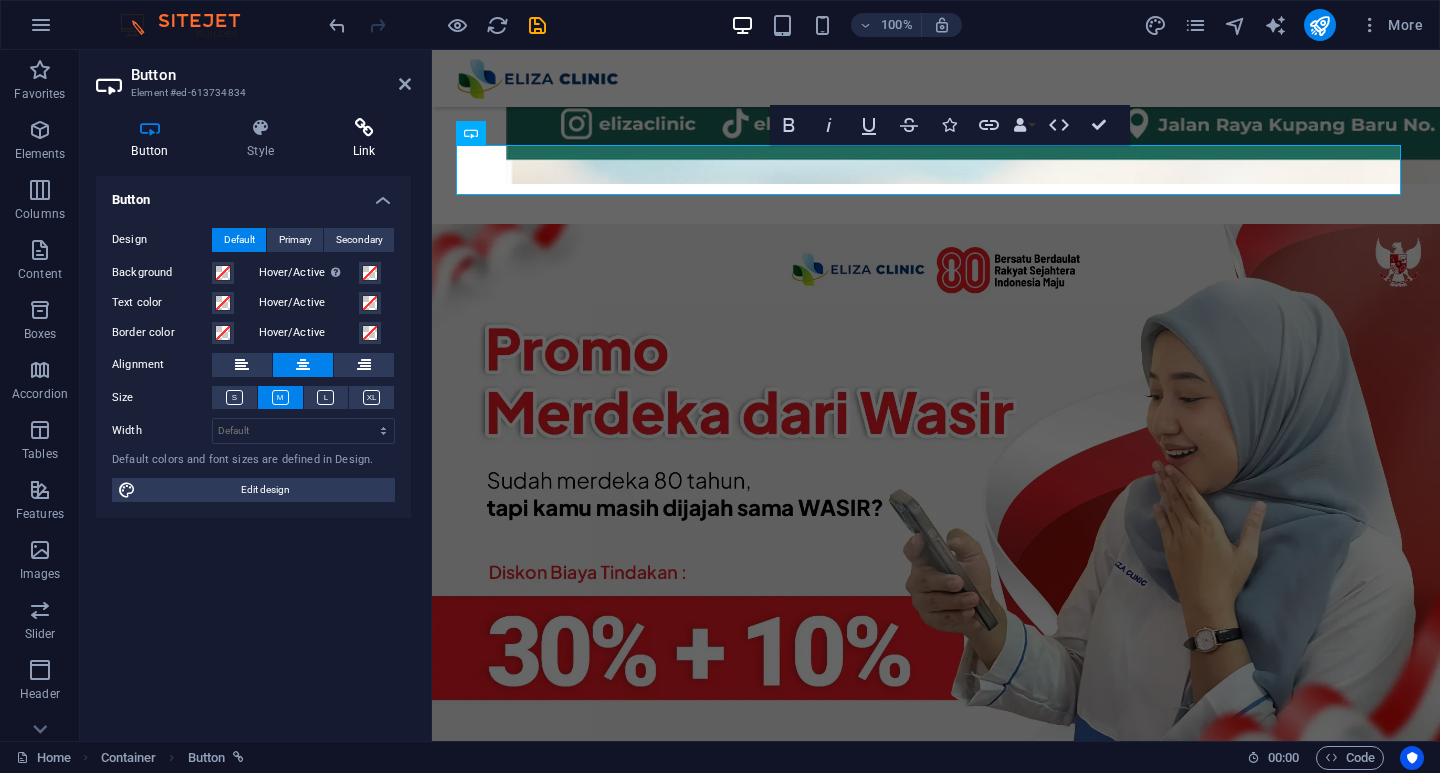 click on "Link" at bounding box center (364, 139) 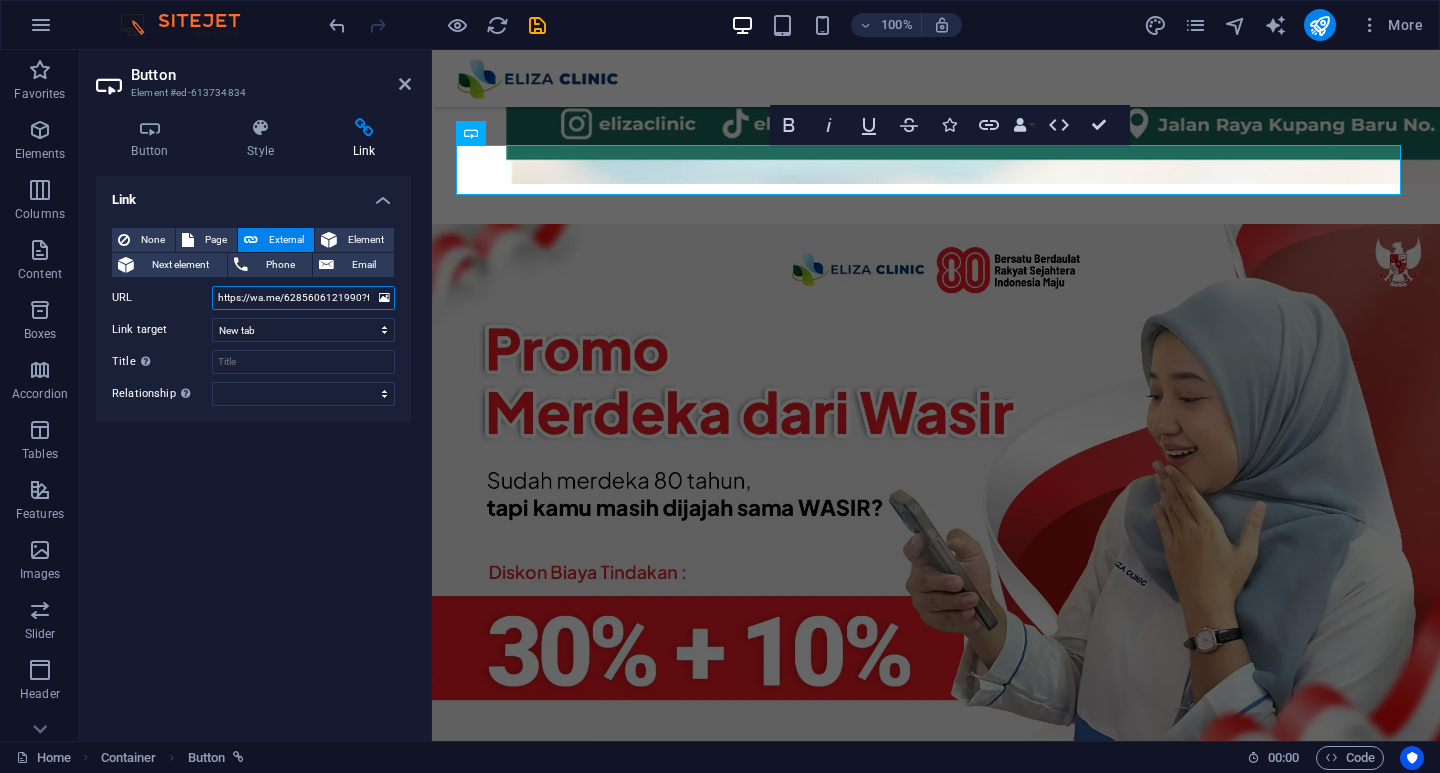 click on "https://wa.me/6285606121990?text=Saya%20mendapat%20info%20dari%20Website%20dan%20keluhan%20yang%20saya%20rasakan%20adalah%20%3A" at bounding box center [303, 298] 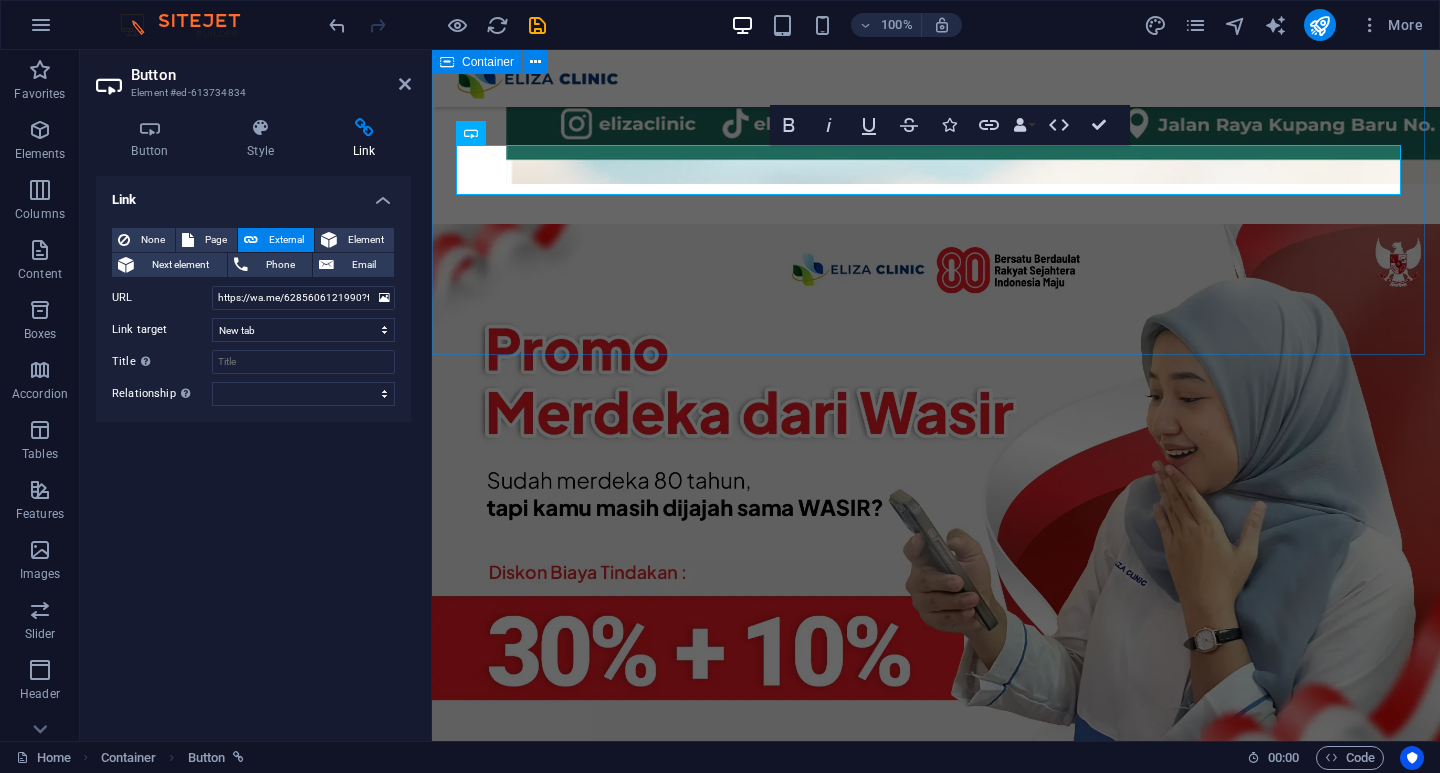 click on "Dokter Spesialis [NAME], Sp.B Ambil Diskon 30% + 10% Sekarang" at bounding box center (936, 1973) 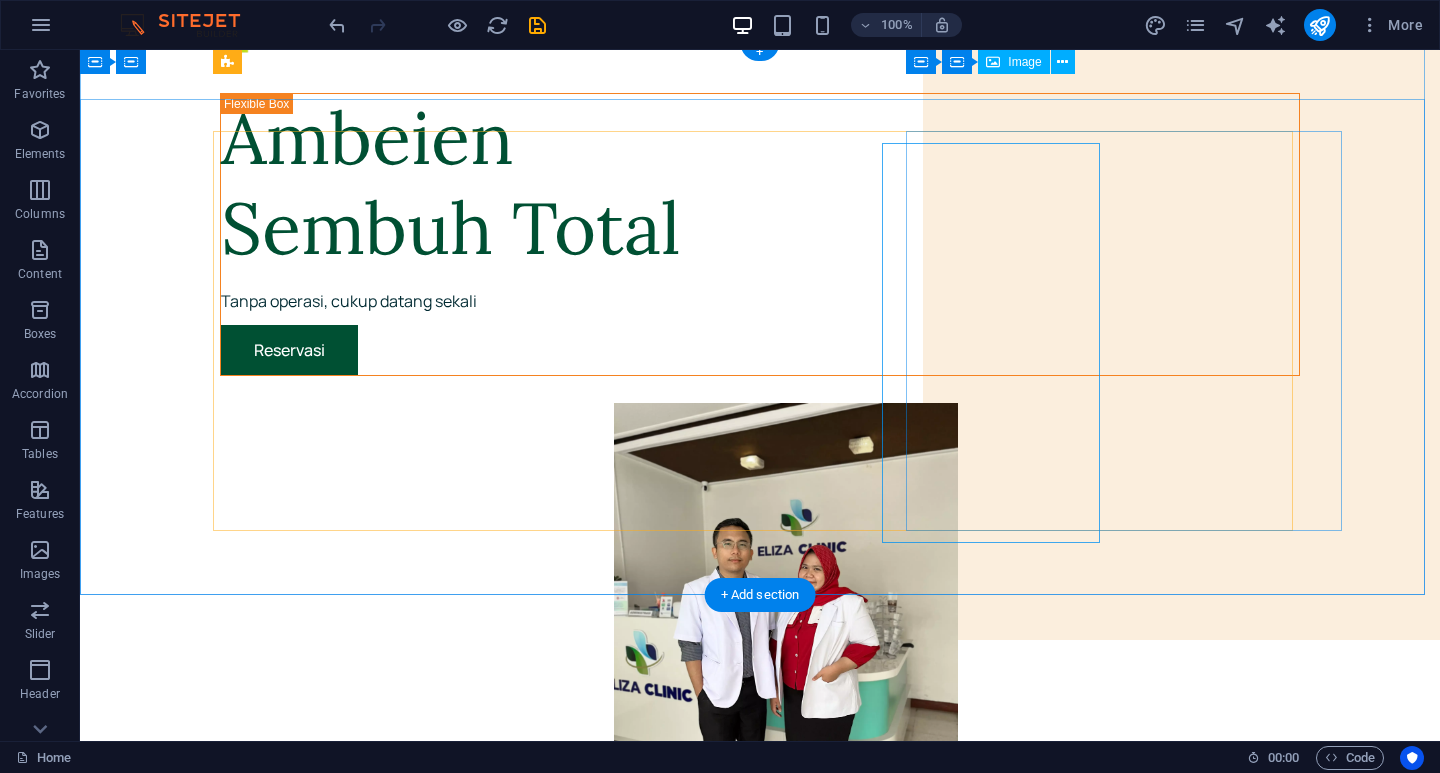 scroll, scrollTop: 0, scrollLeft: 0, axis: both 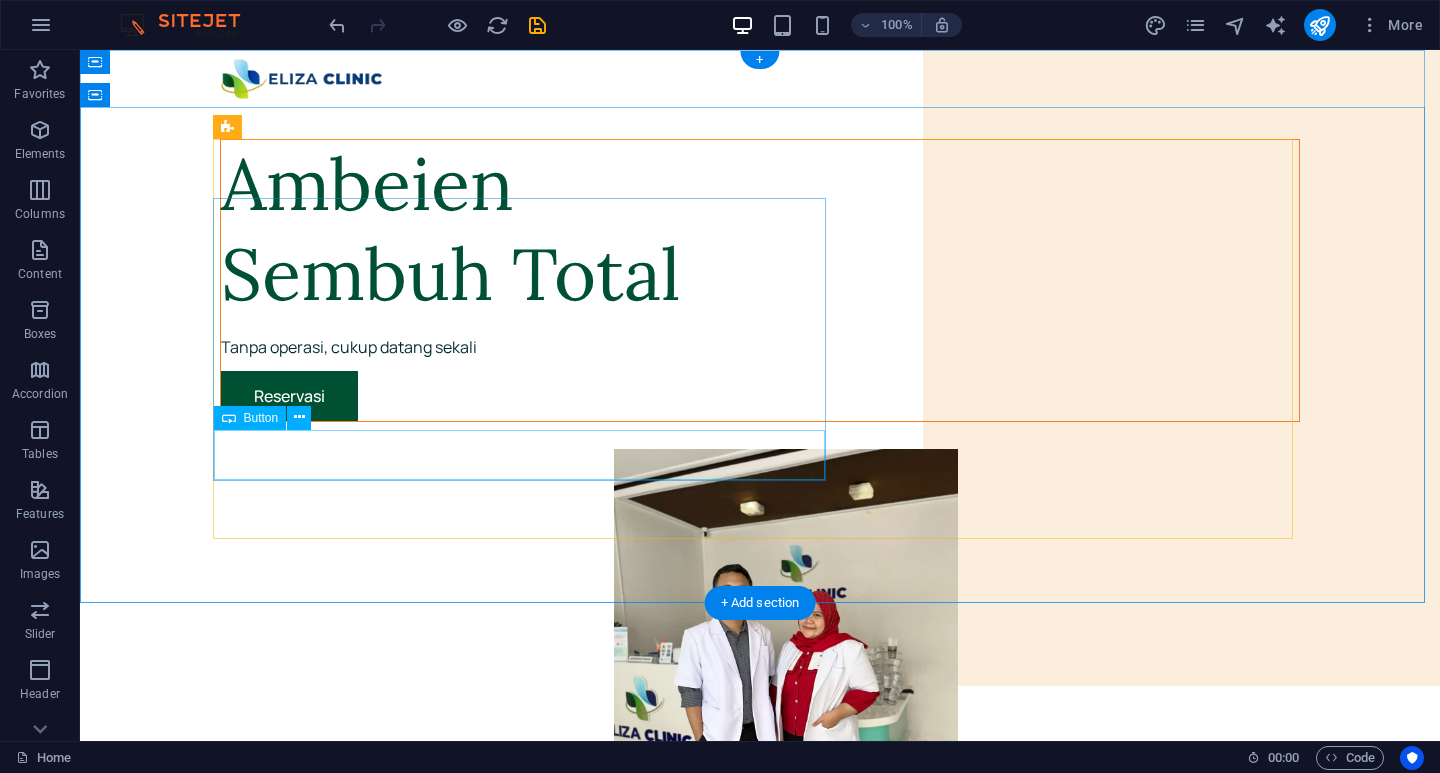 click on "Reservasi" at bounding box center [760, 396] 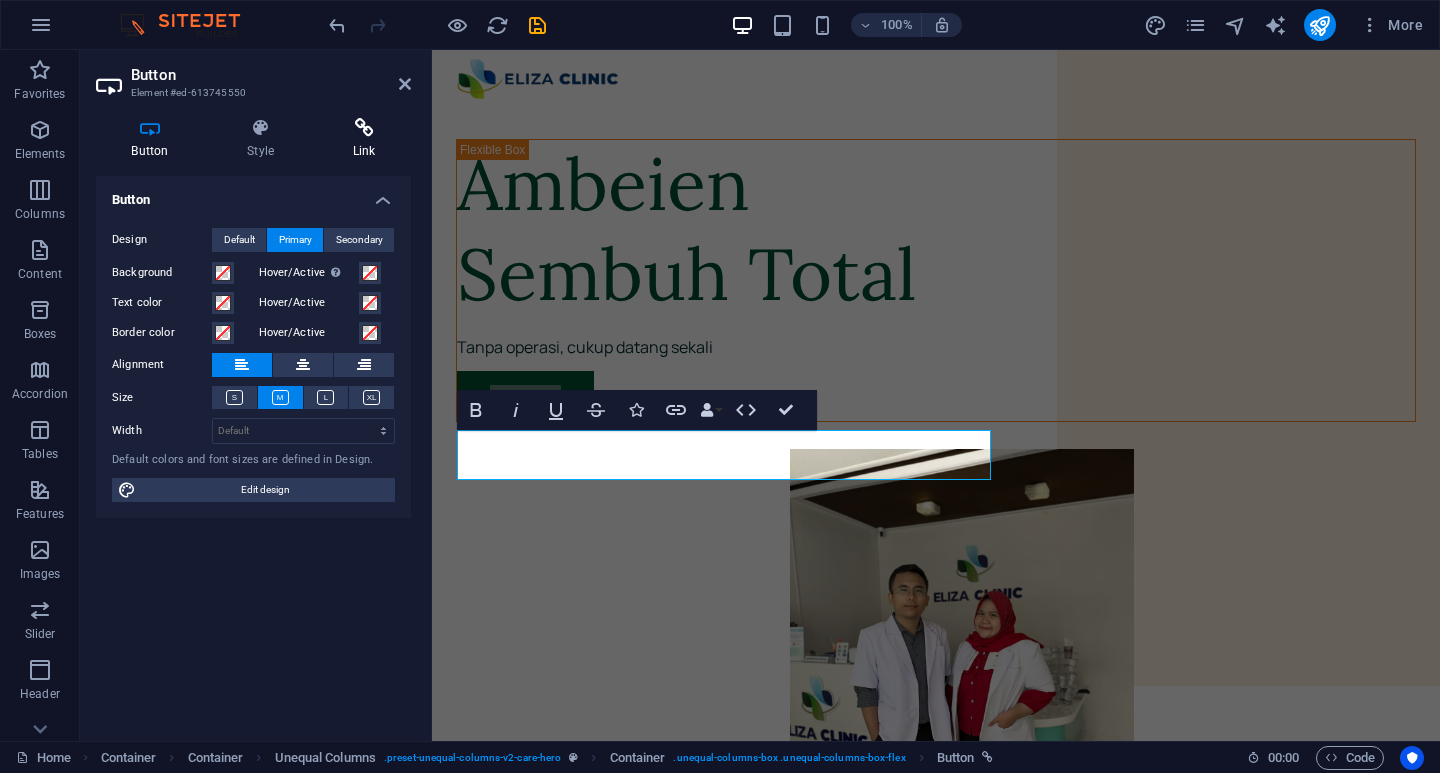 click on "Link" at bounding box center [364, 139] 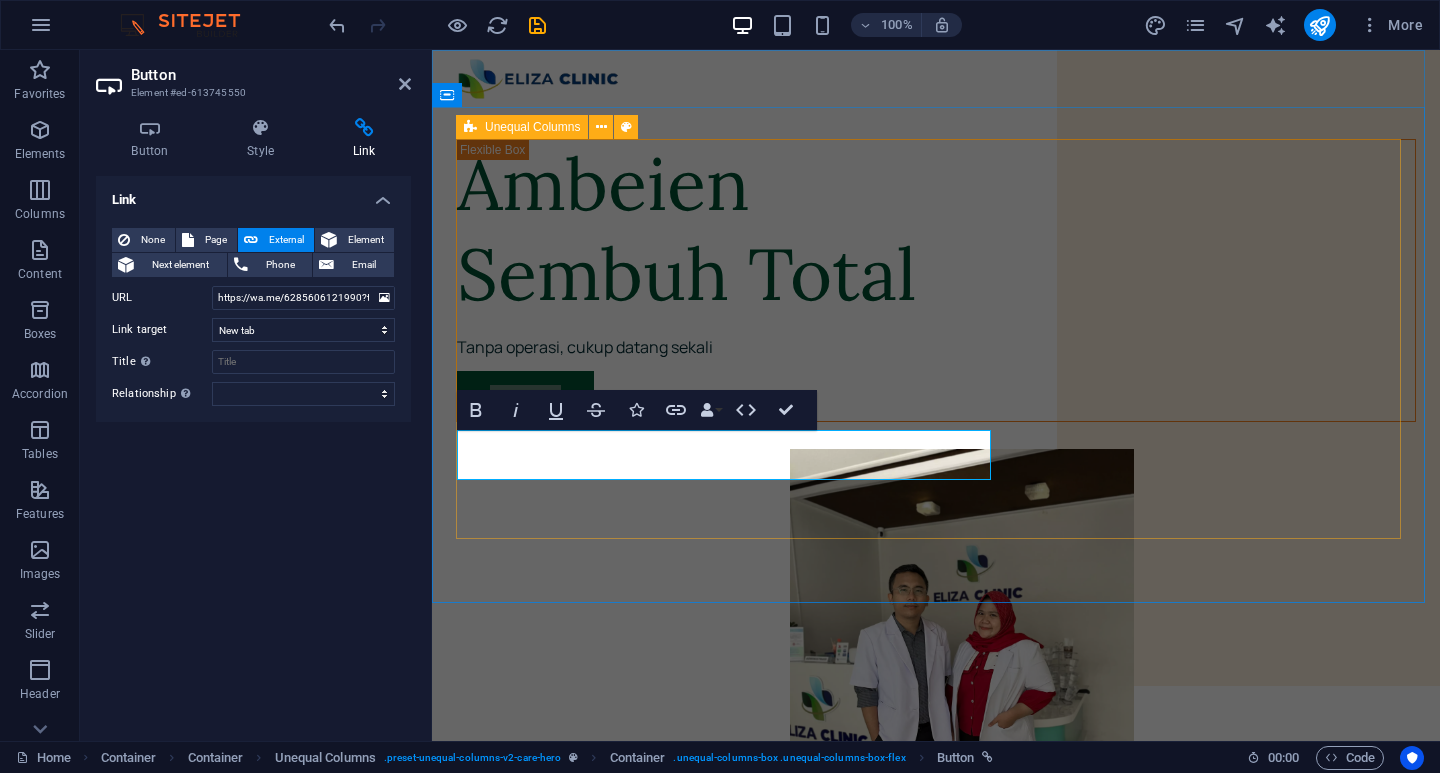 click on "Ambeien Sembuh Total Tanpa operasi, cukup datang sekali Reservasi" at bounding box center [936, 1384] 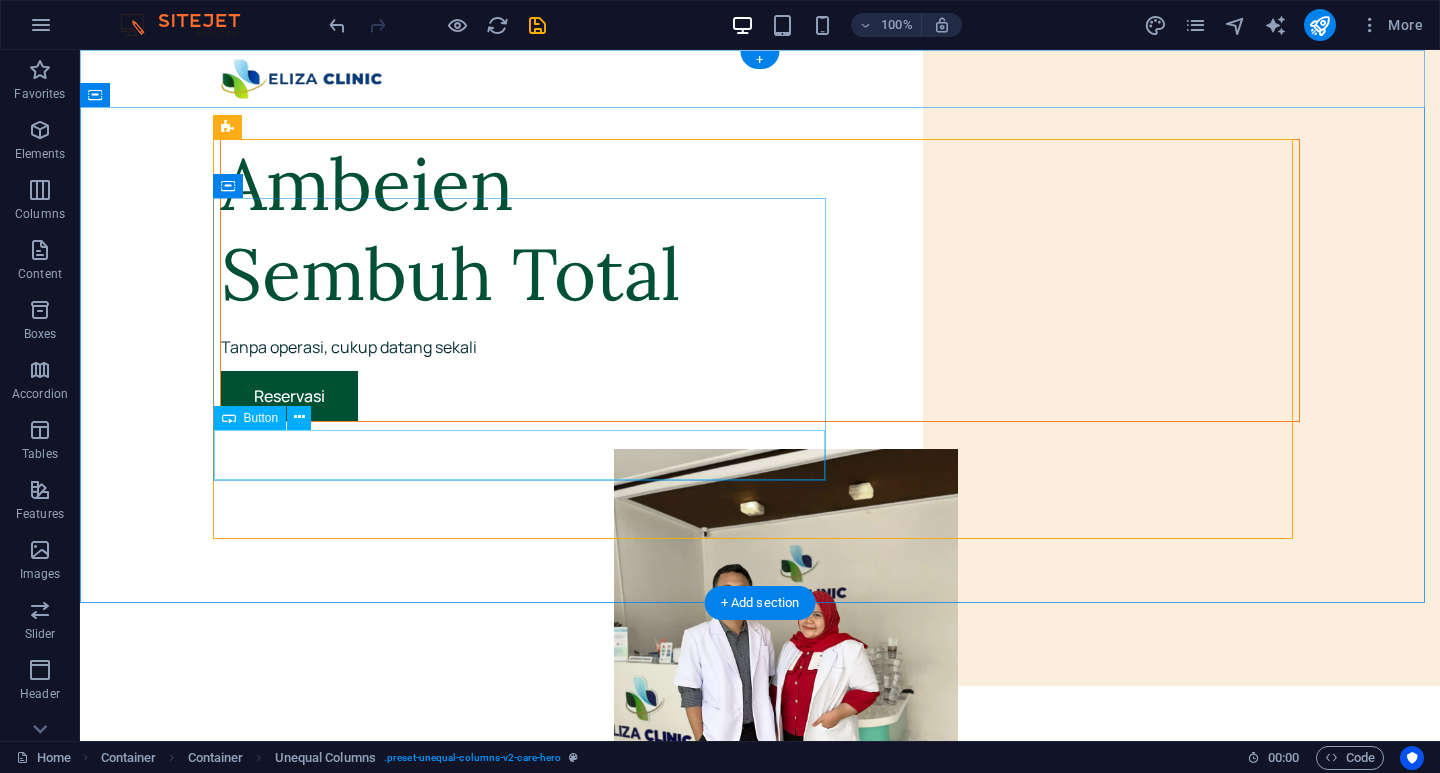 click on "Reservasi" at bounding box center [760, 396] 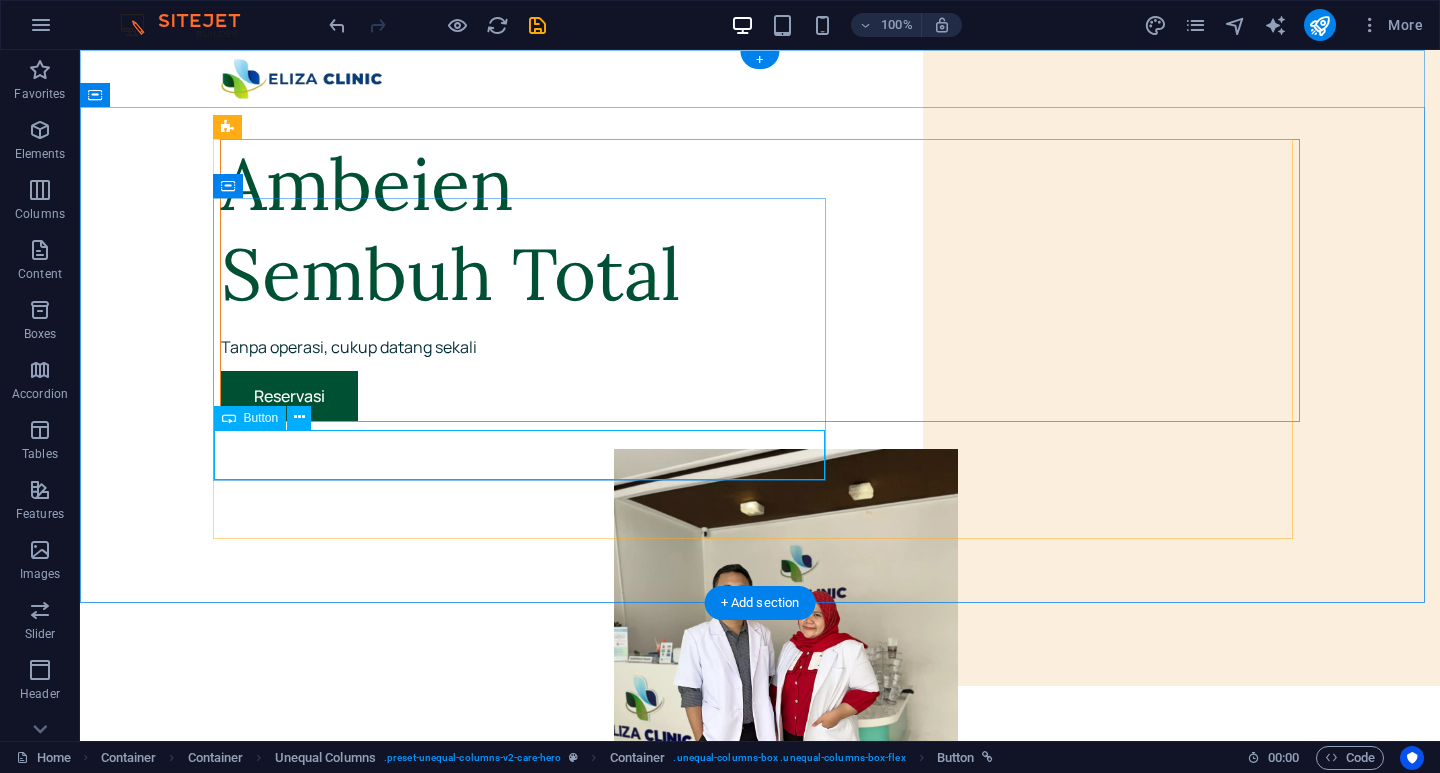 click on "Reservasi" at bounding box center (760, 396) 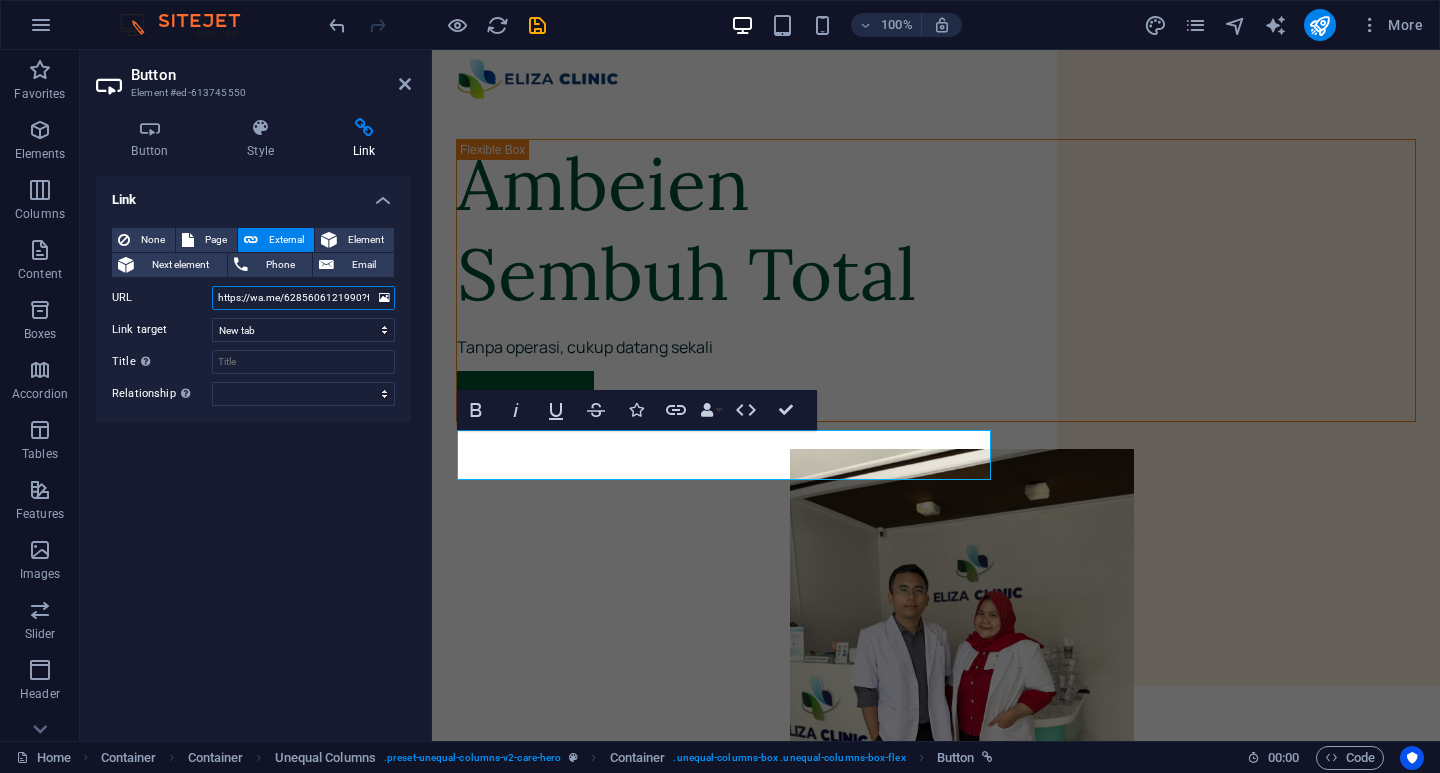 click on "https://wa.me/6285606121990?text=Saya%20mendapat%20info%20dari%20Website%20dan%20keluhan%20yang%20saya%20rasakan%20adalah%20%3A" at bounding box center (303, 298) 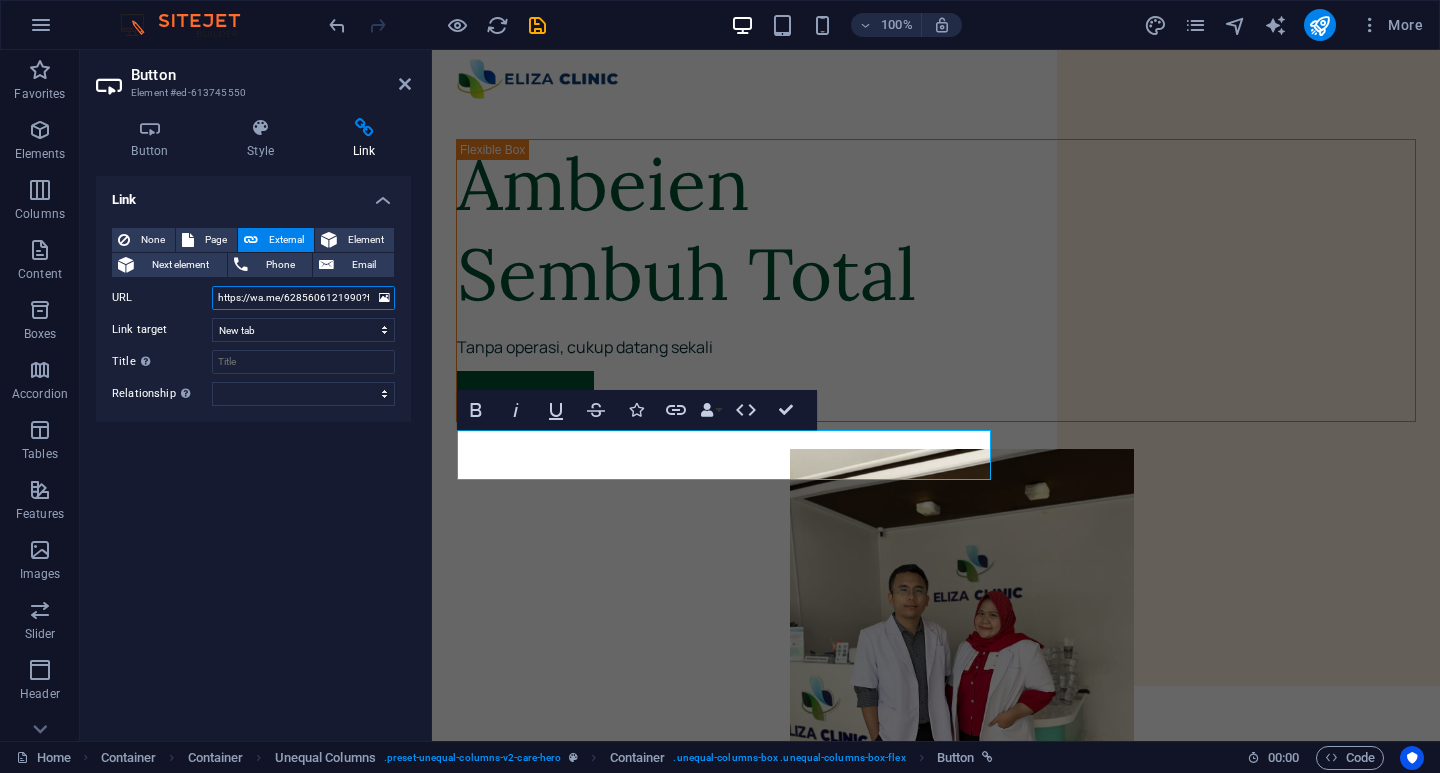 paste on "api.whatsapp.com/send?phone=[PHONE]&text=Sumber%20info%20Website%0ANama%20%3A%0A[AGE]%20%3A%0A[CITY]%20%3A%0AKeluhan%20yang%20di%20rasa%20%3A" 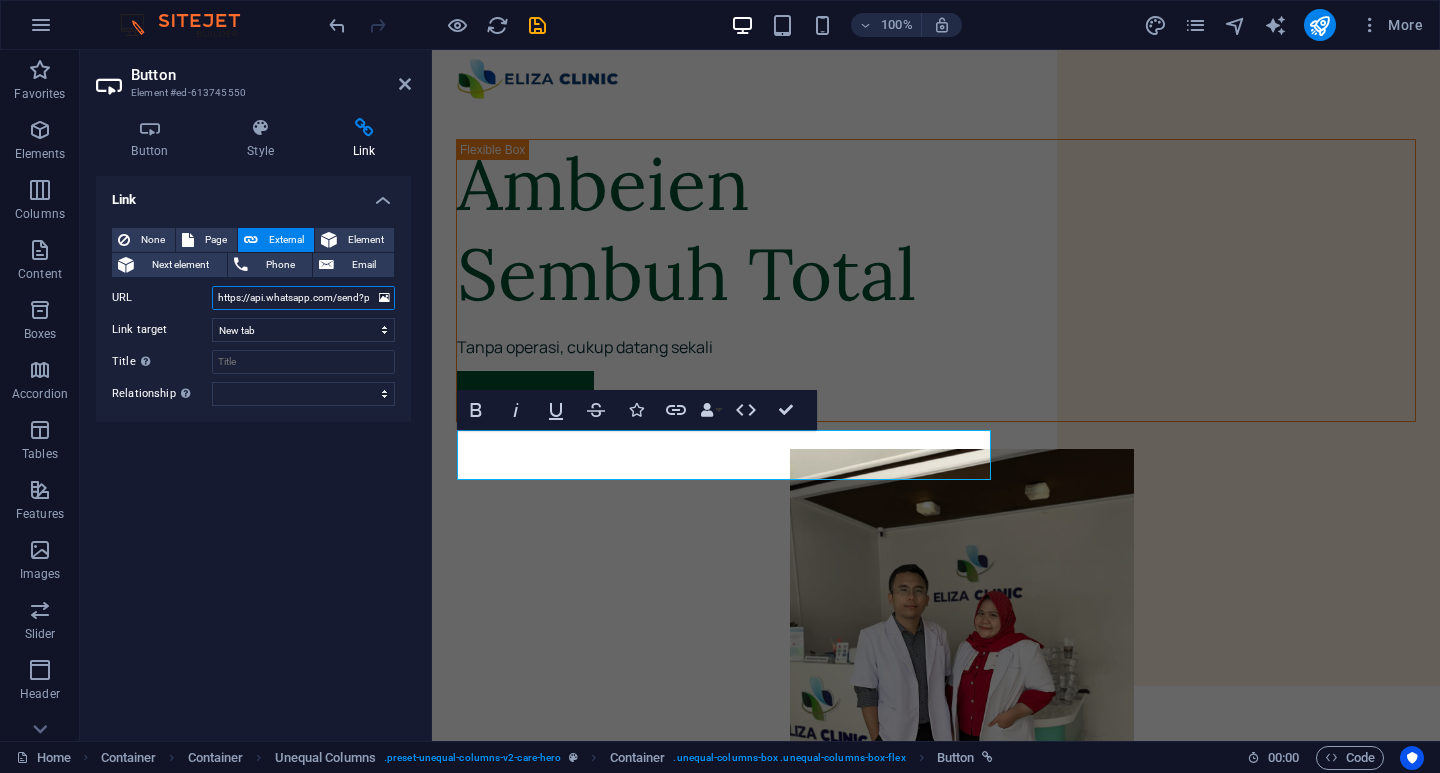 scroll, scrollTop: 0, scrollLeft: 699, axis: horizontal 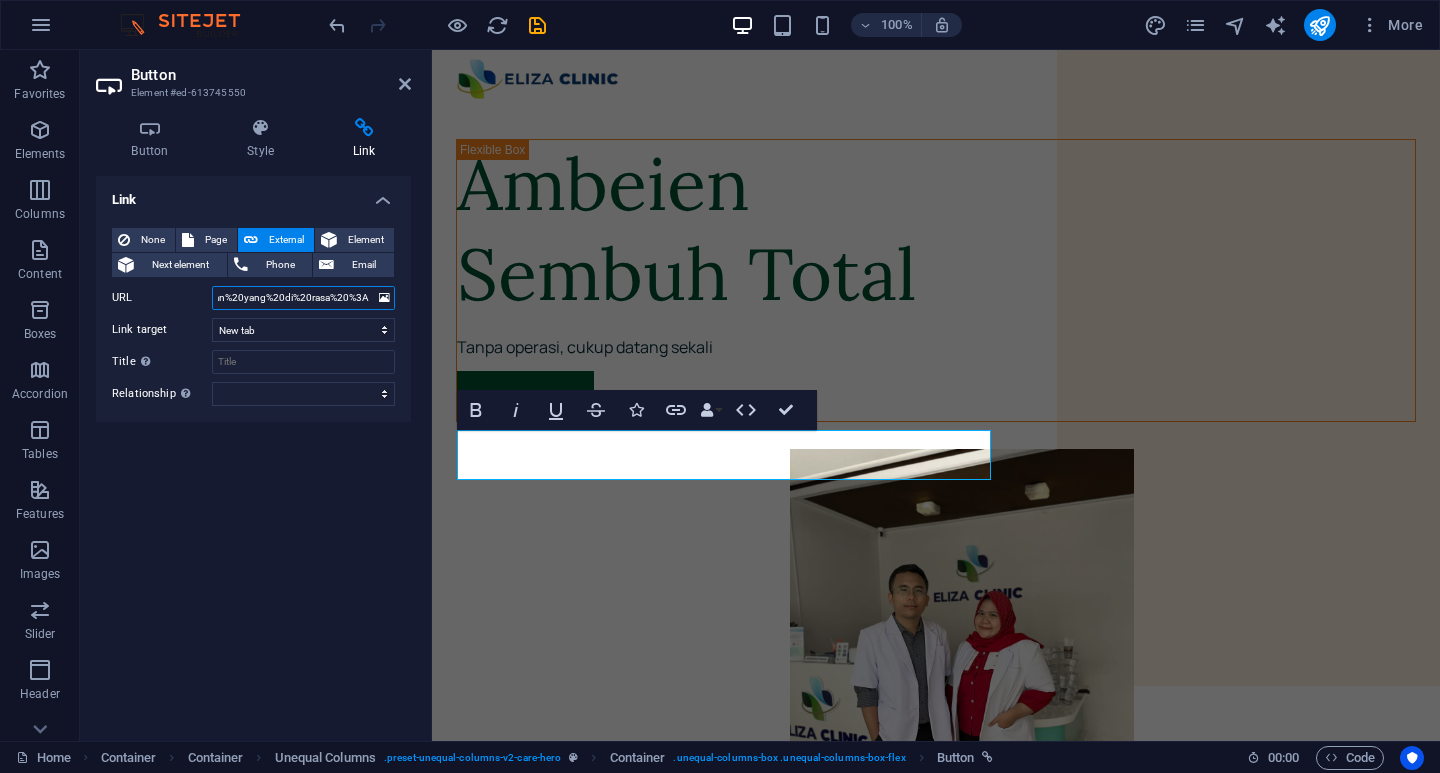 type on "https://api.whatsapp.com/send?phone=[PHONE]&text=Sumber%20info%20Website%0ANama%20%3A%0A[AGE]%20%3A%0A[CITY]%20%3A%0AKeluhan%20yang%20di%20rasa%20%3A" 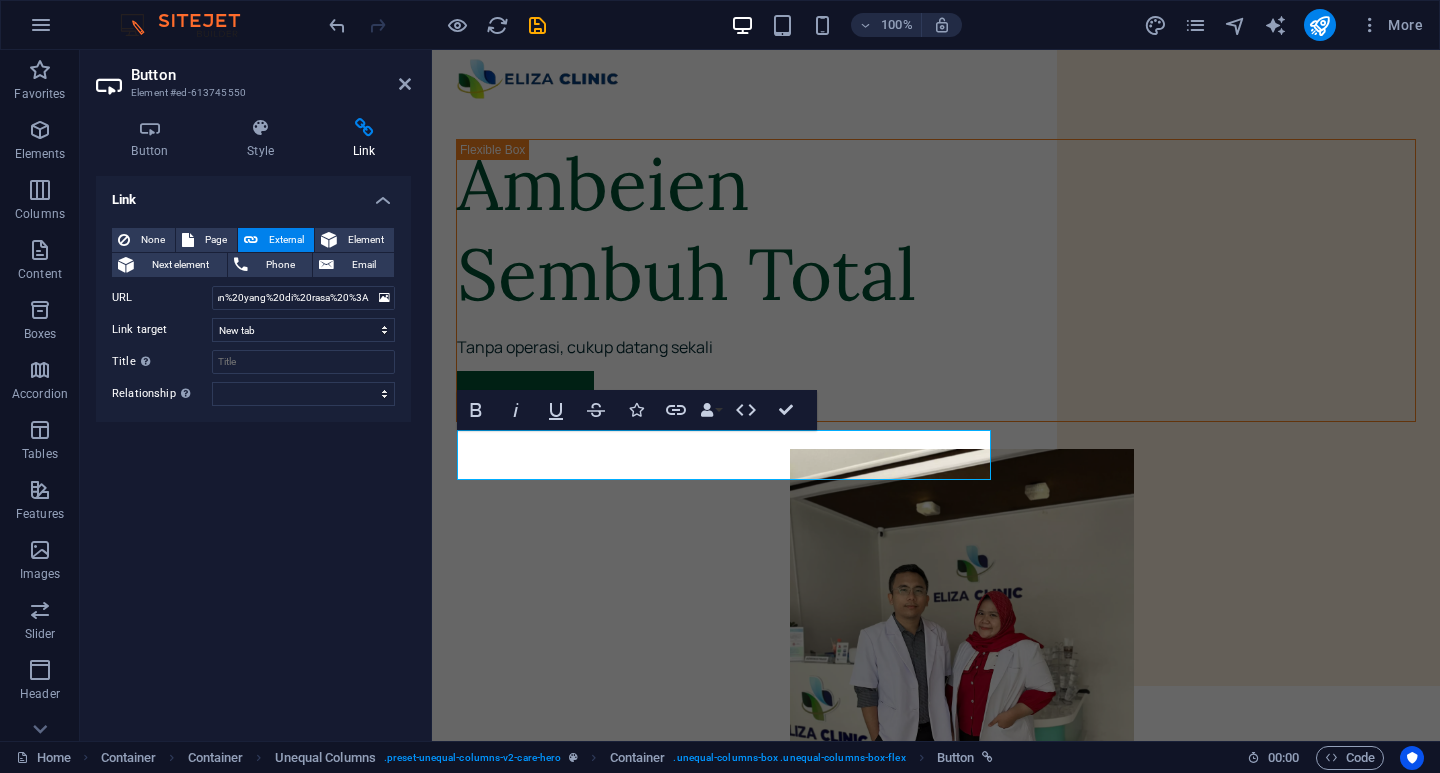 click on "Link None Page External Element Next element Phone Email Page Home About Services Contact Legal Notice Privacy Element
URL https://api.whatsapp.com/send?phone=[PHONE]&text=Sumber%20info%20Website%0ANama%20%3A%0A[AGE]%20%3A%0A[CITY]%20%3A%0AKeluhan%20yang%20di%20rasa%20%3A Phone Email Link target New tab Same tab Overlay Title Additional link description, should not be the same as the link text. The title is most often shown as a tooltip text when the mouse moves over the element. Leave empty if uncertain. Relationship Sets the  relationship of this link to the link target . For example, the value "nofollow" instructs search engines not to follow the link. Can be left empty. alternate author bookmark external help license next nofollow noreferrer noopener prev search tag" at bounding box center [253, 450] 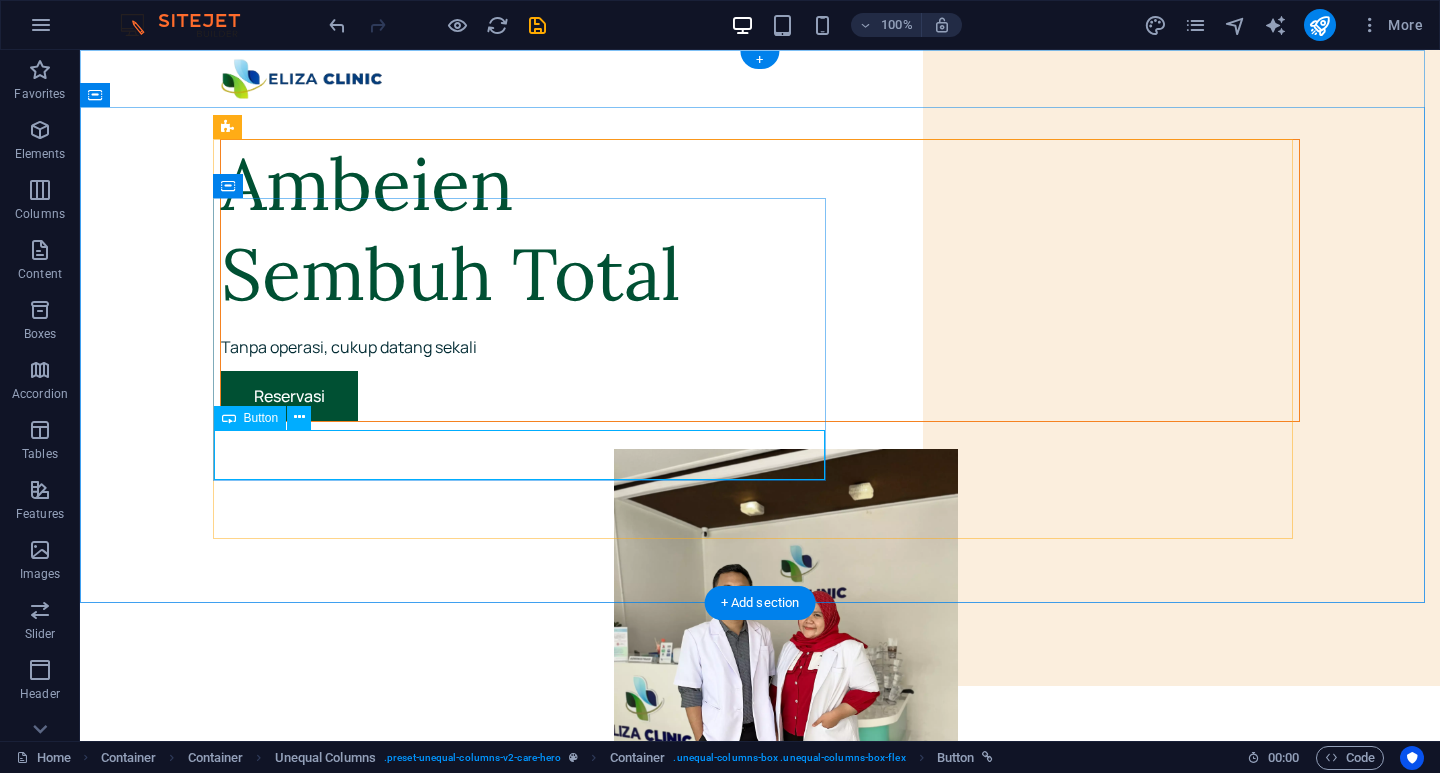 click on "Reservasi" at bounding box center (760, 396) 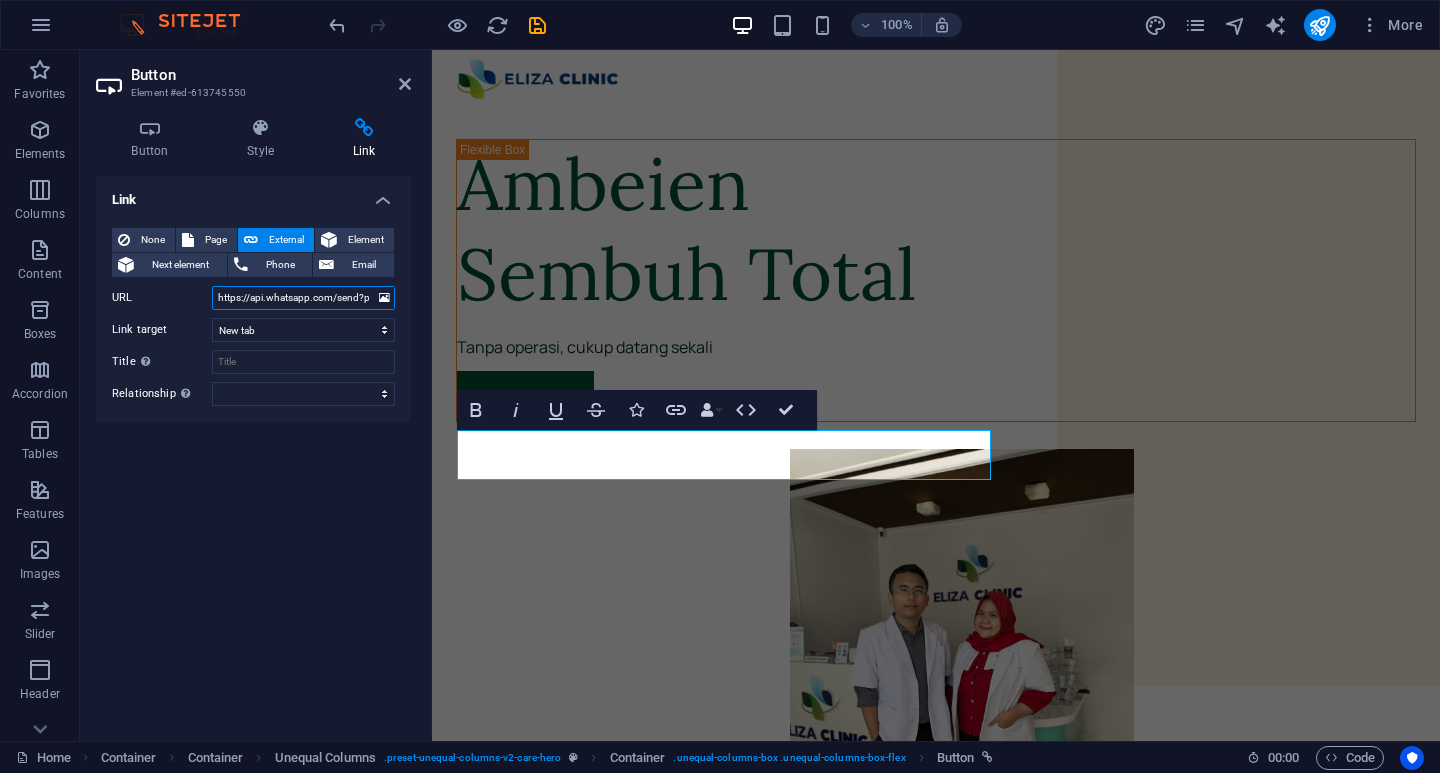 click on "https://api.whatsapp.com/send?phone=[PHONE]&text=Sumber%20info%20Website%0ANama%20%3A%0A[AGE]%20%3A%0A[CITY]%20%3A%0AKeluhan%20yang%20di%20rasa%20%3A" at bounding box center [303, 298] 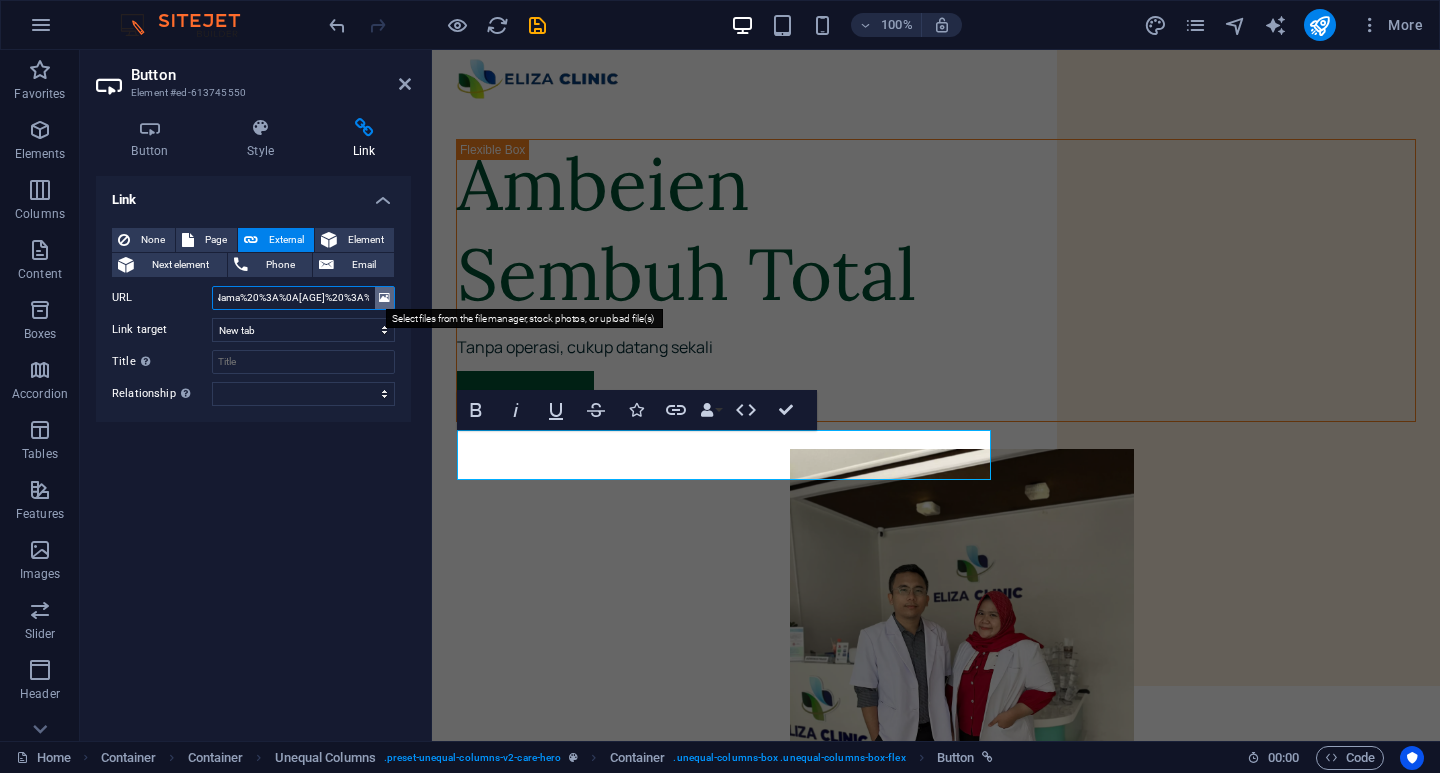 scroll, scrollTop: 0, scrollLeft: 401, axis: horizontal 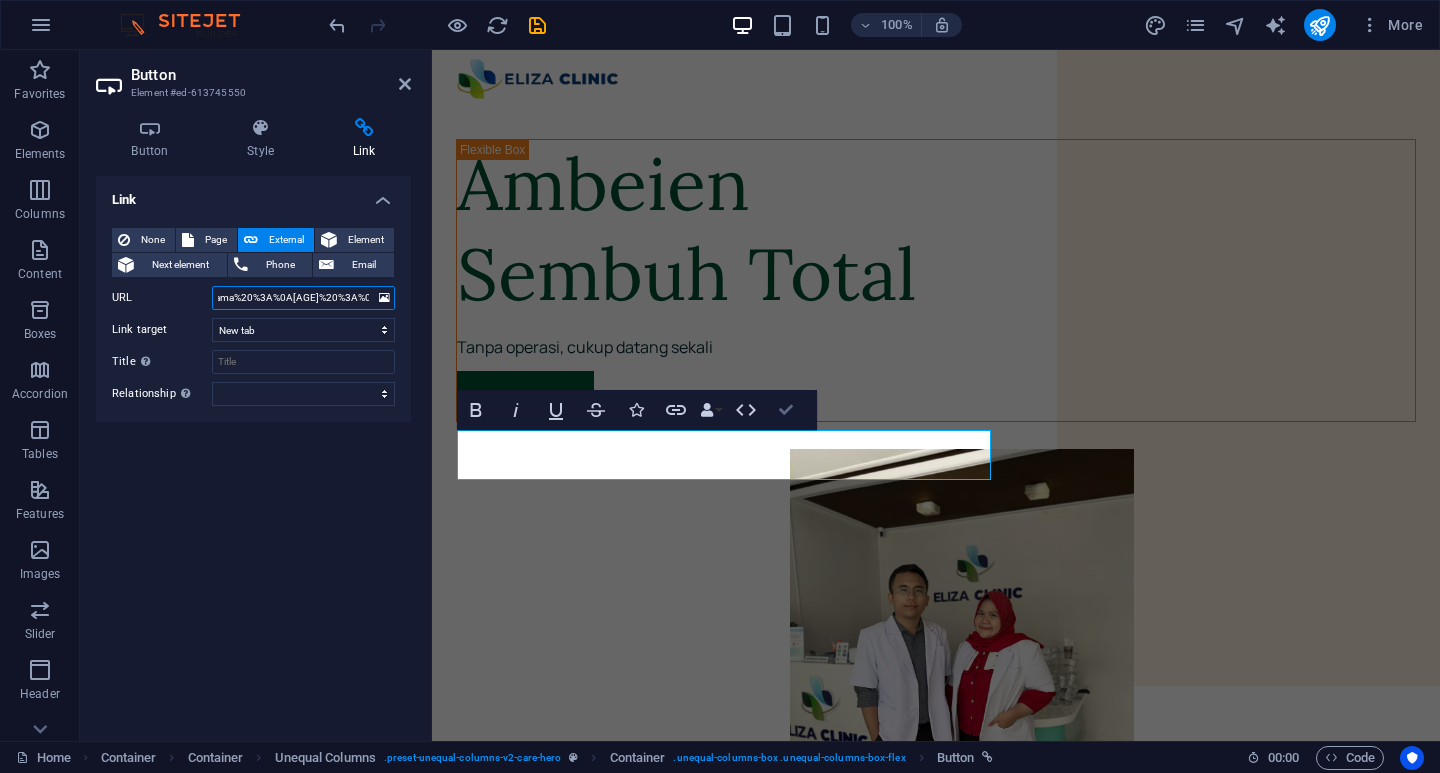 drag, startPoint x: 782, startPoint y: 400, endPoint x: 704, endPoint y: 354, distance: 90.55385 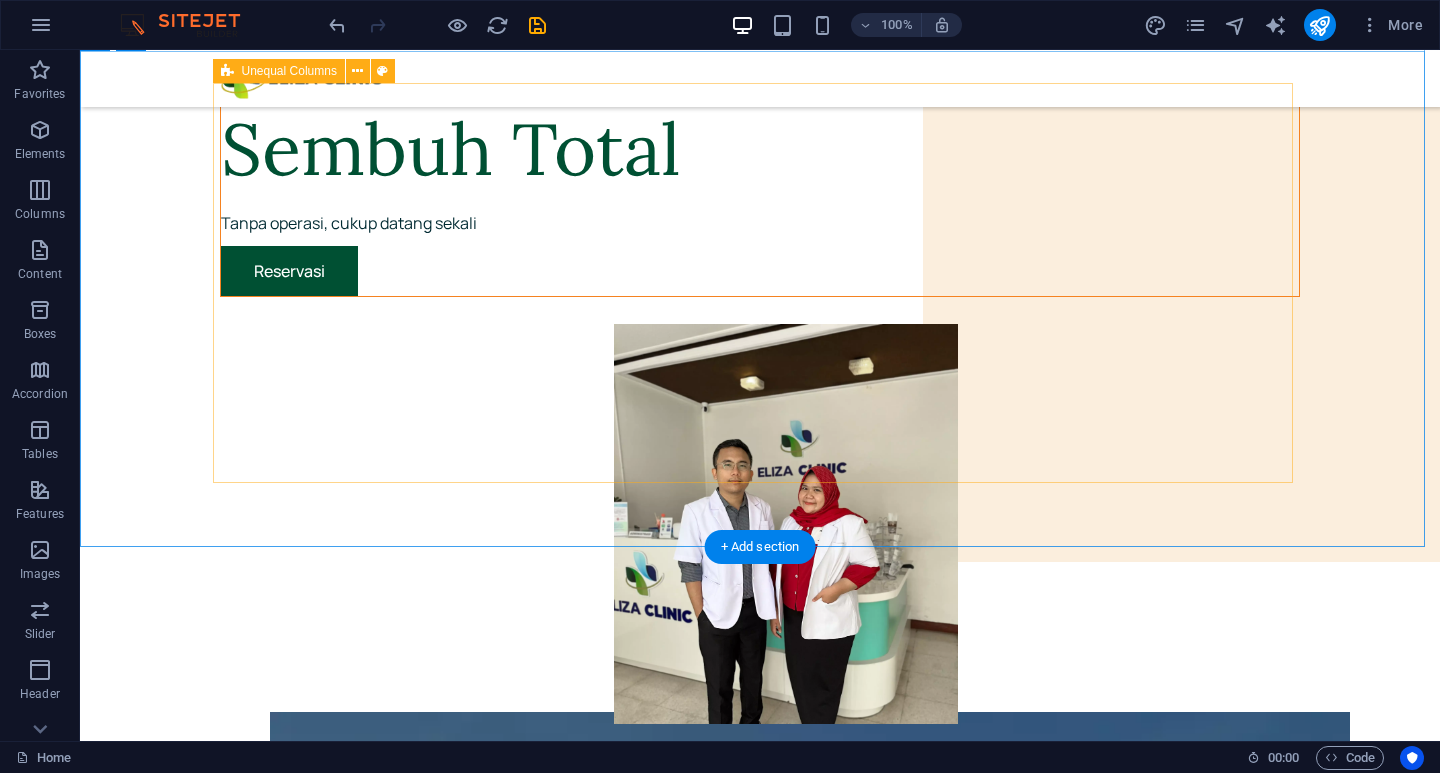 scroll, scrollTop: 0, scrollLeft: 0, axis: both 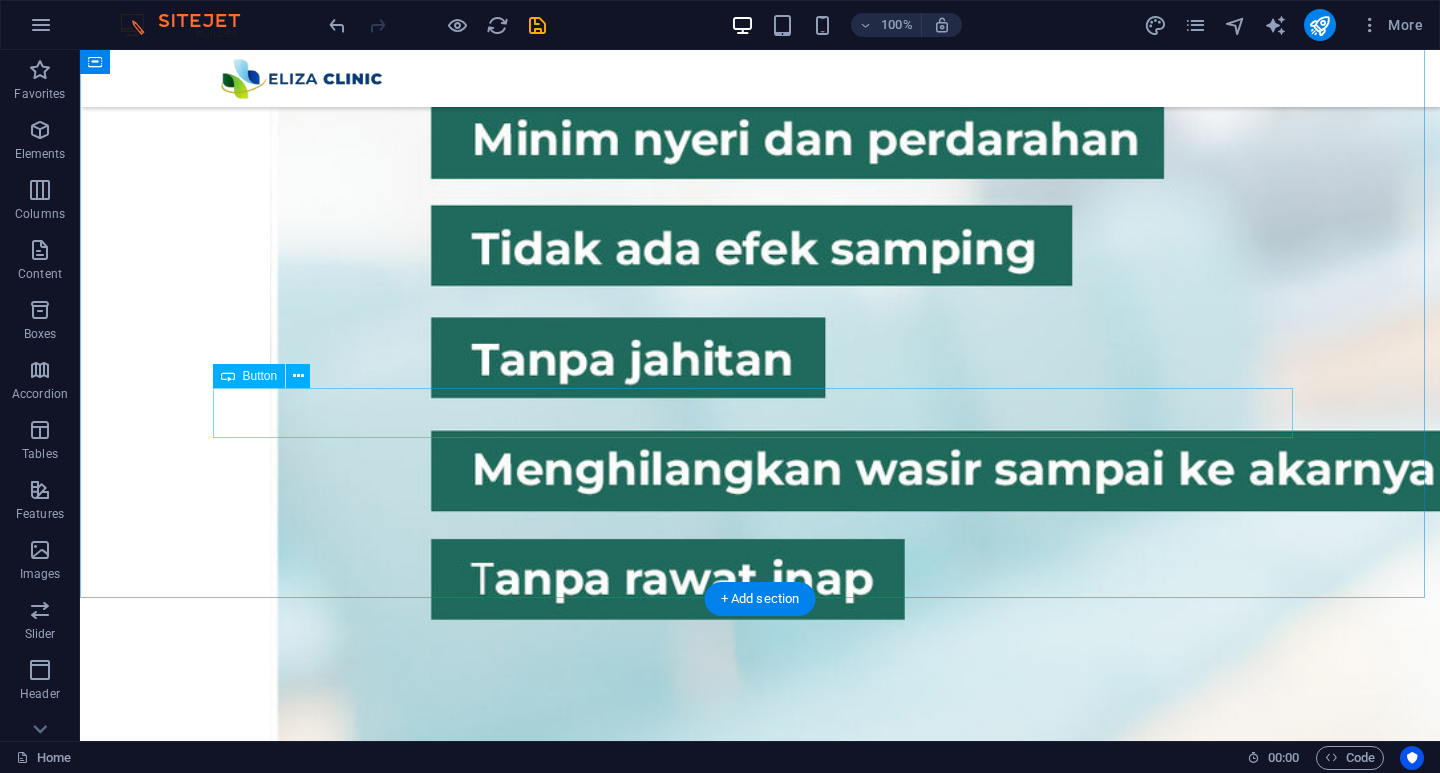 click on "Ambil Diskon 30% + 10% Sekarang" at bounding box center [760, 3285] 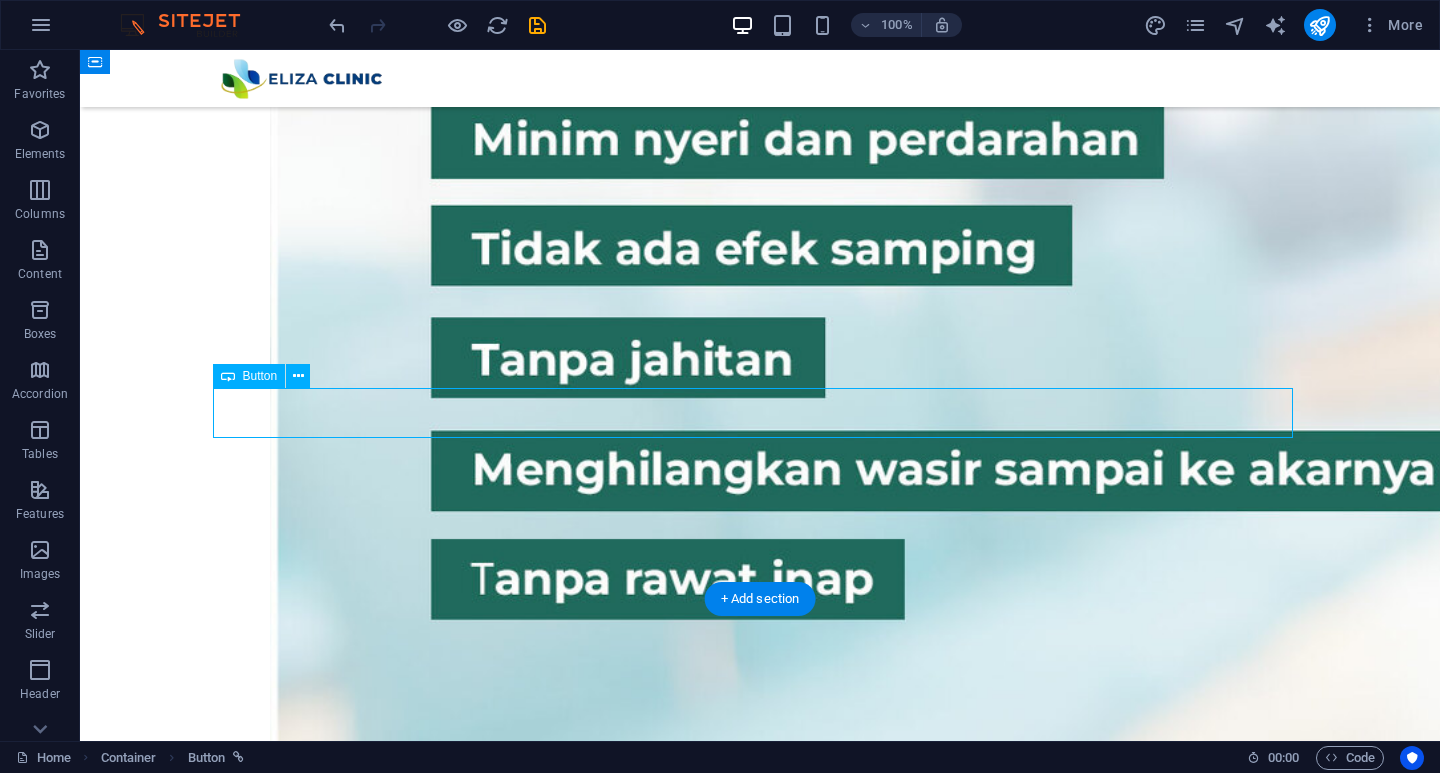 click on "Ambil Diskon 30% + 10% Sekarang" at bounding box center [760, 3285] 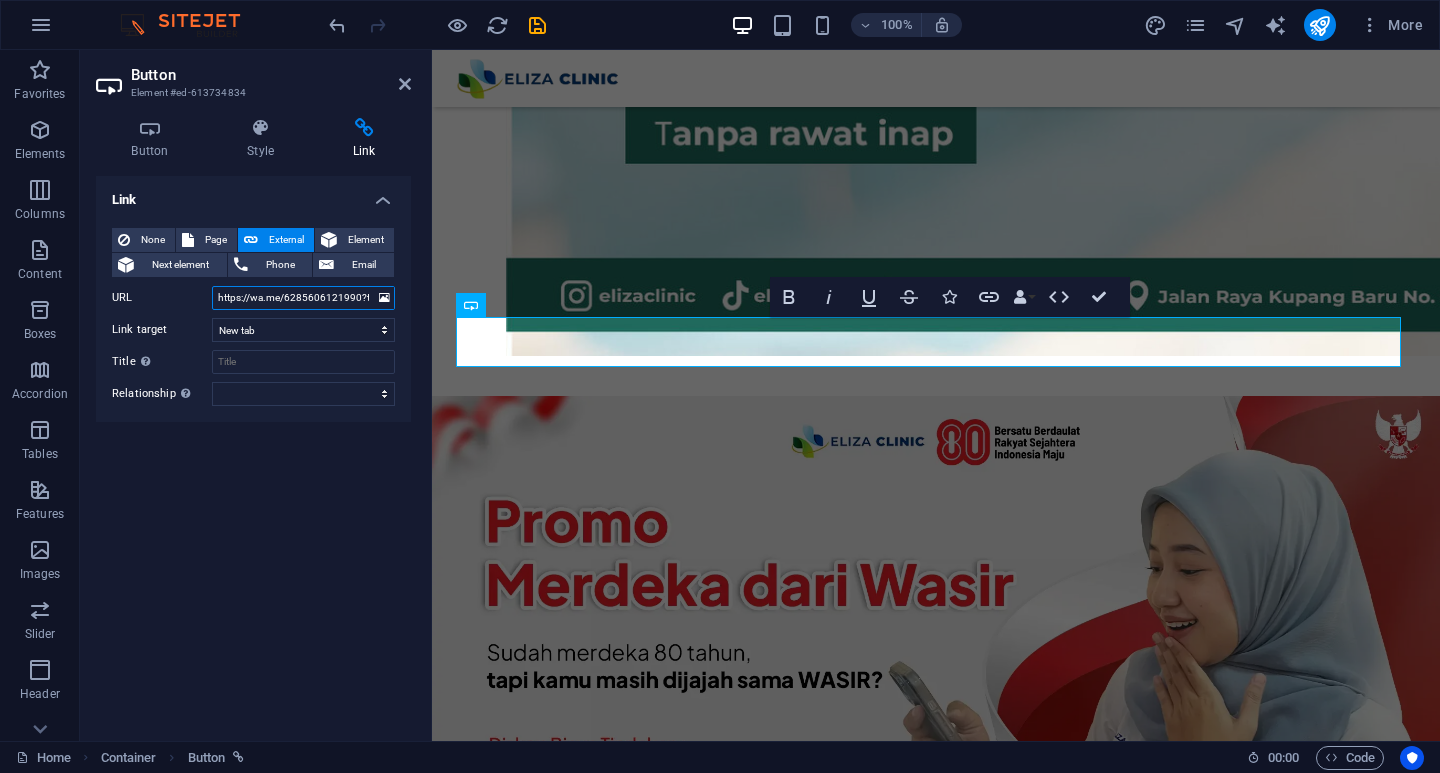 click on "https://wa.me/6285606121990?text=Saya%20mendapat%20info%20dari%20Website%20dan%20keluhan%20yang%20saya%20rasakan%20adalah%20%3A" at bounding box center [303, 298] 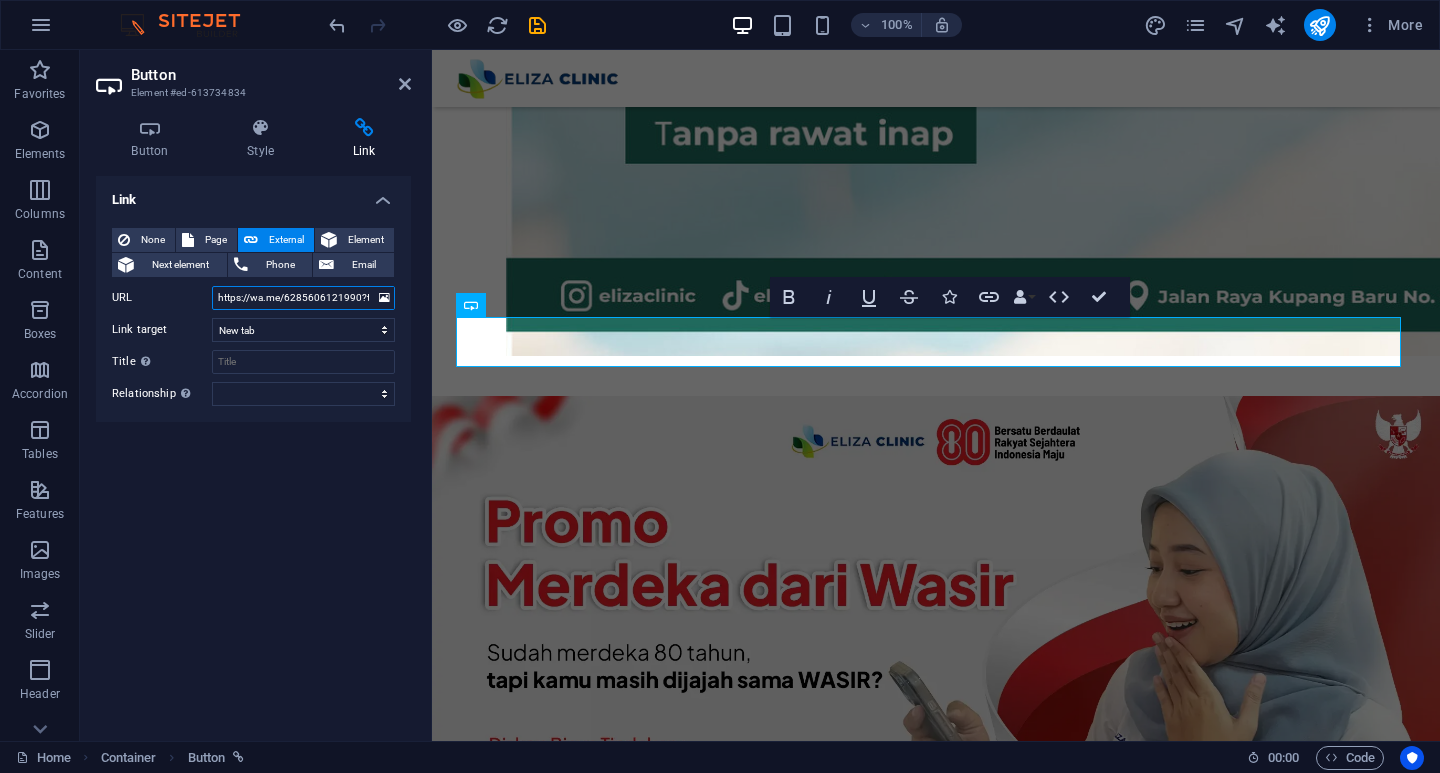 paste on "api.whatsapp.com/send?phone=[PHONE]&text=Sumber%20info%20Website%0ANama%20%3A%0A[AGE]%20%3A%0A[CITY]%20%3A%0AKeluhan%20yang%20di%20rasa%20%3A" 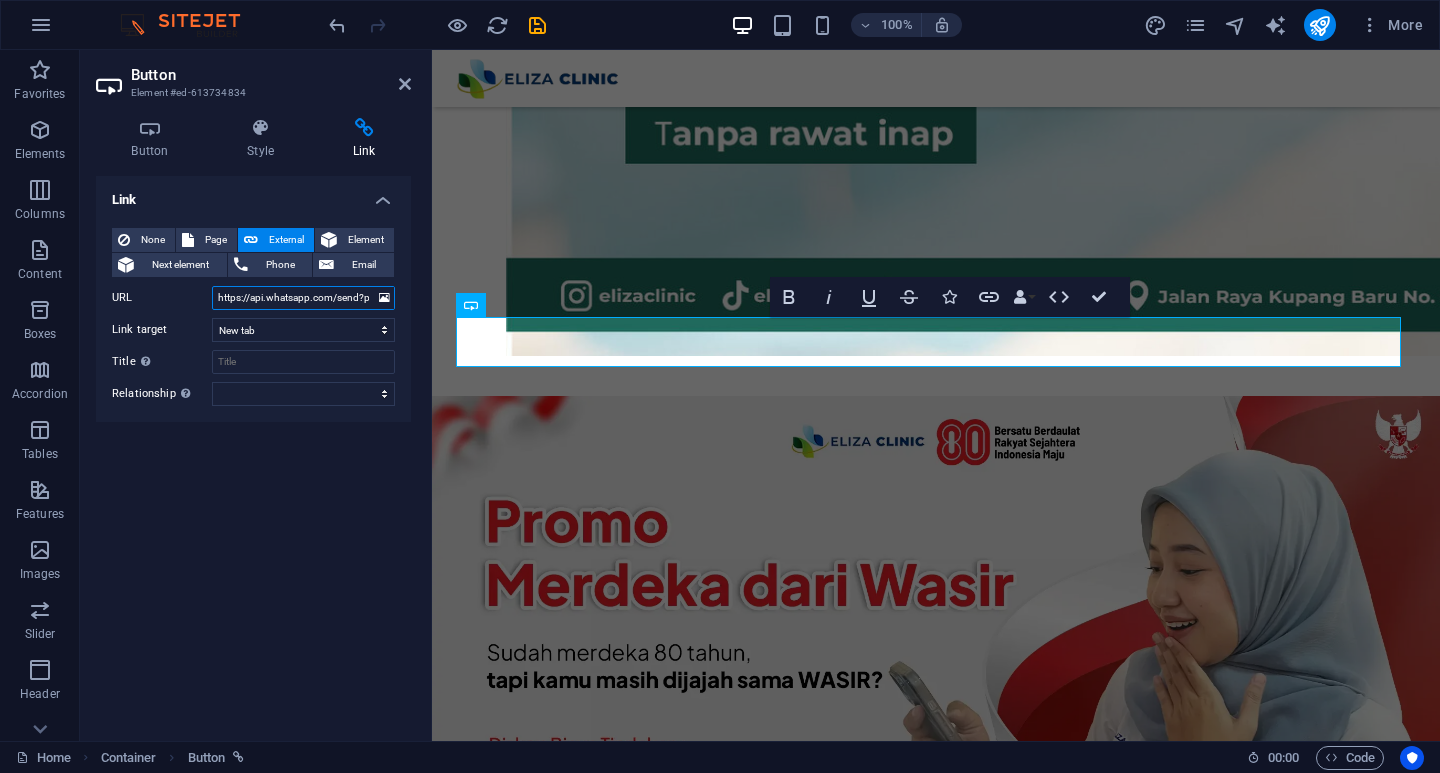scroll, scrollTop: 0, scrollLeft: 699, axis: horizontal 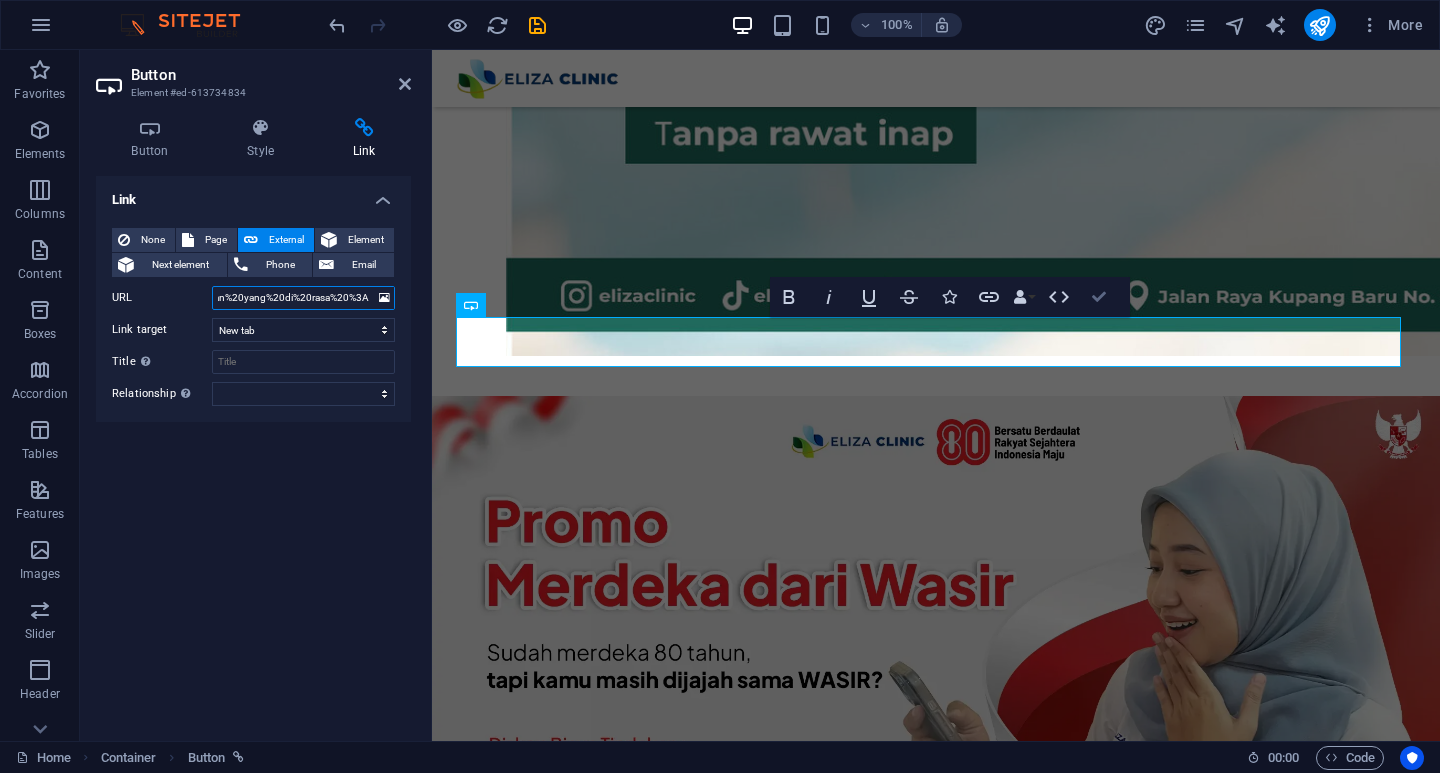 type on "https://api.whatsapp.com/send?phone=[PHONE]&text=Sumber%20info%20Website%0ANama%20%3A%0A[AGE]%20%3A%0A[CITY]%20%3A%0AKeluhan%20yang%20di%20rasa%20%3A" 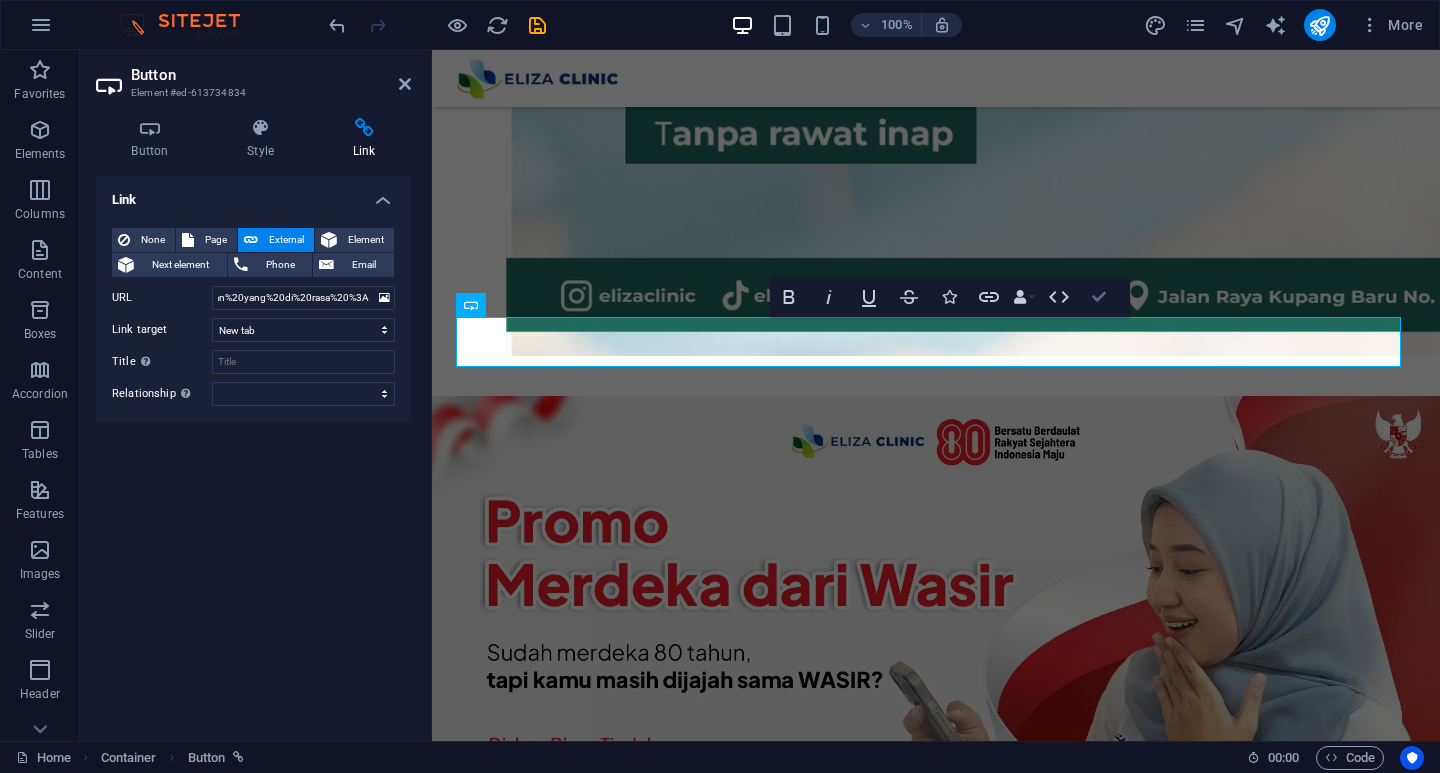 scroll, scrollTop: 2400, scrollLeft: 0, axis: vertical 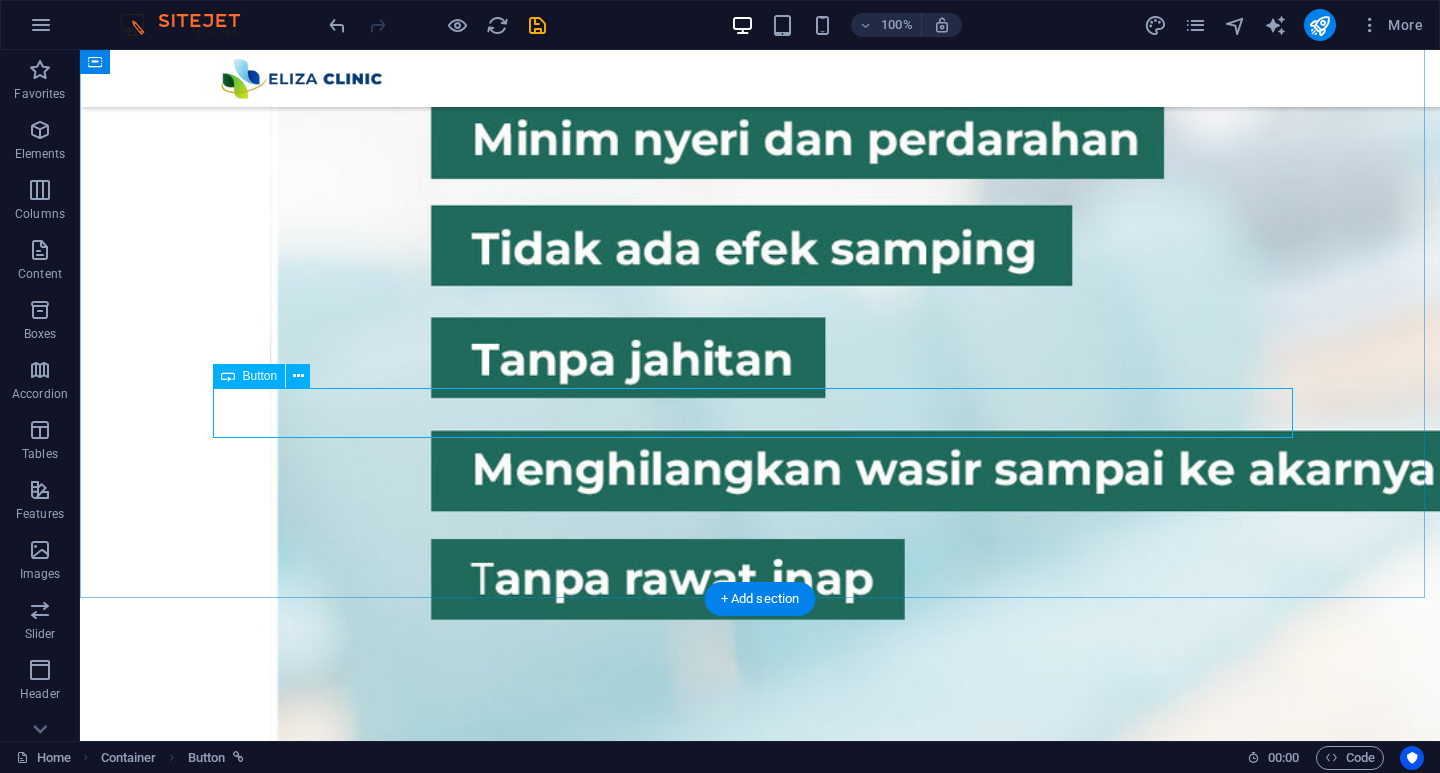 click on "Ambil Diskon 30% + 10% Sekarang" at bounding box center (760, 3285) 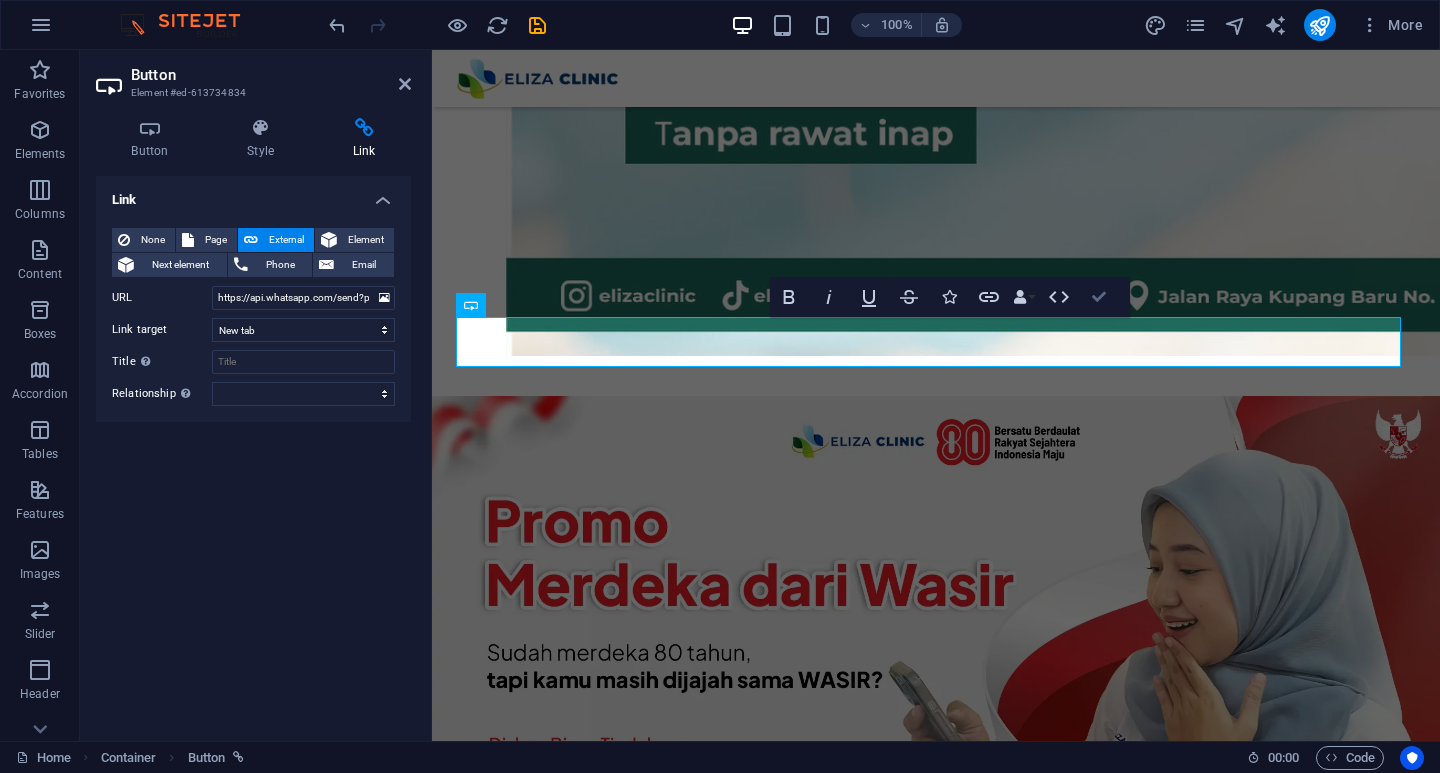drag, startPoint x: 1099, startPoint y: 294, endPoint x: 929, endPoint y: 414, distance: 208.08652 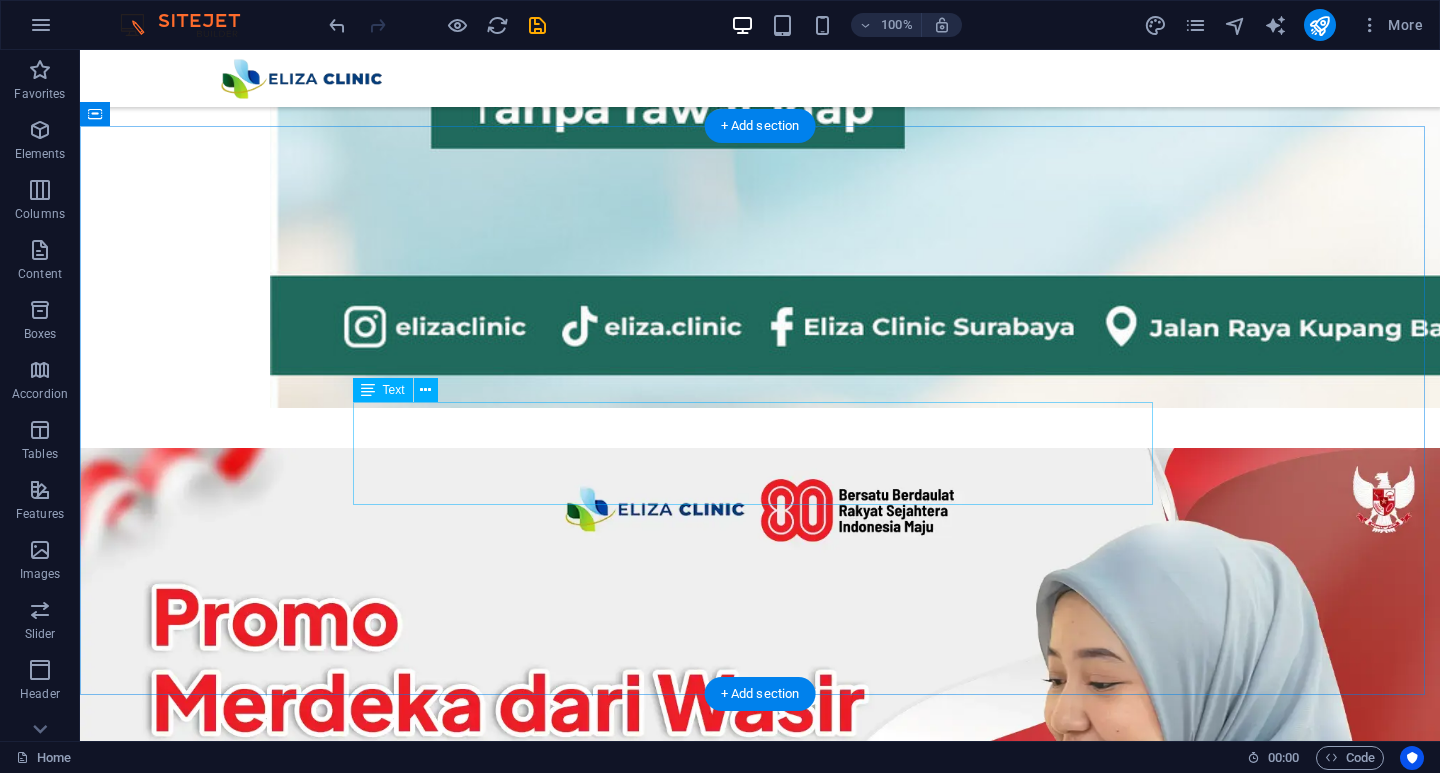 scroll, scrollTop: 2872, scrollLeft: 0, axis: vertical 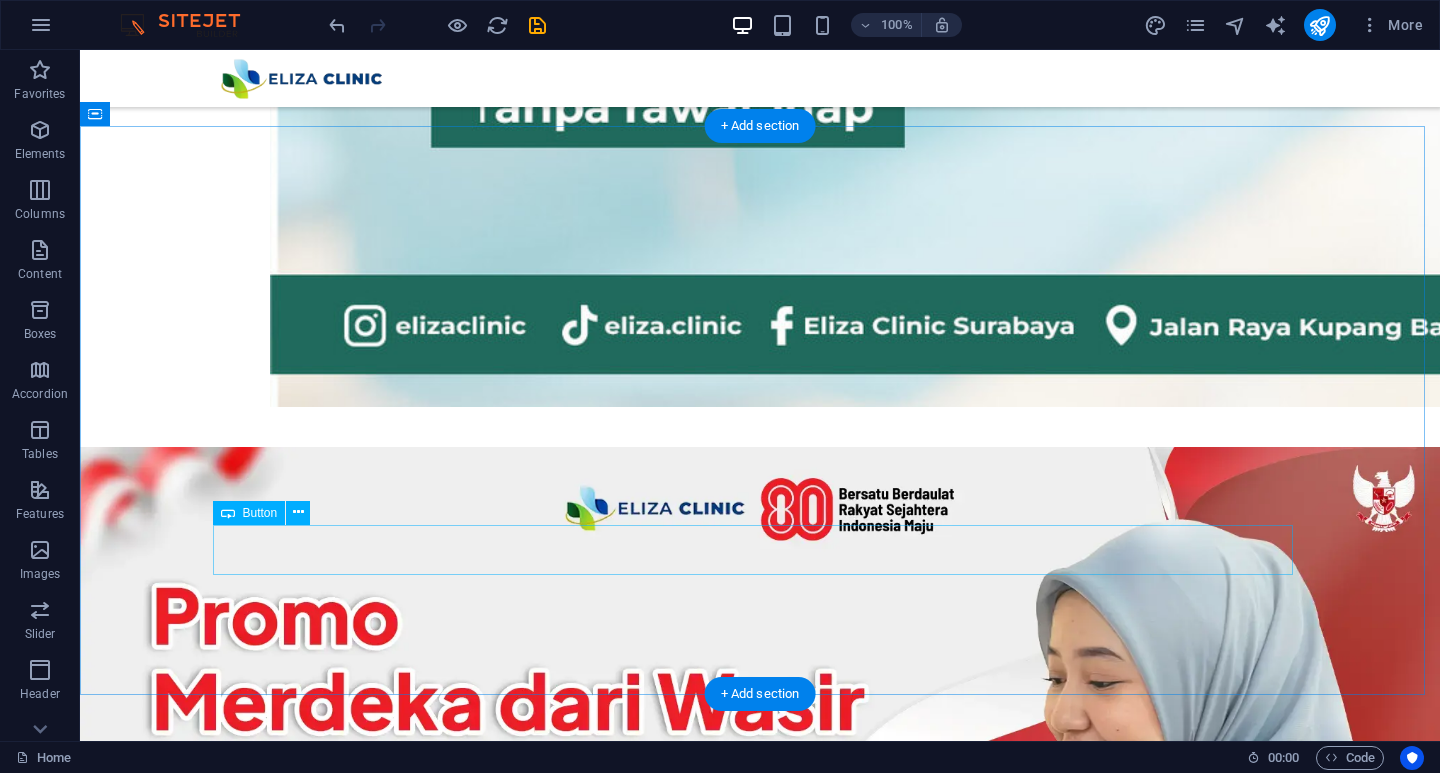 click on "Konsultasi Gratis dengan Dokter Sekarang" at bounding box center (760, 3396) 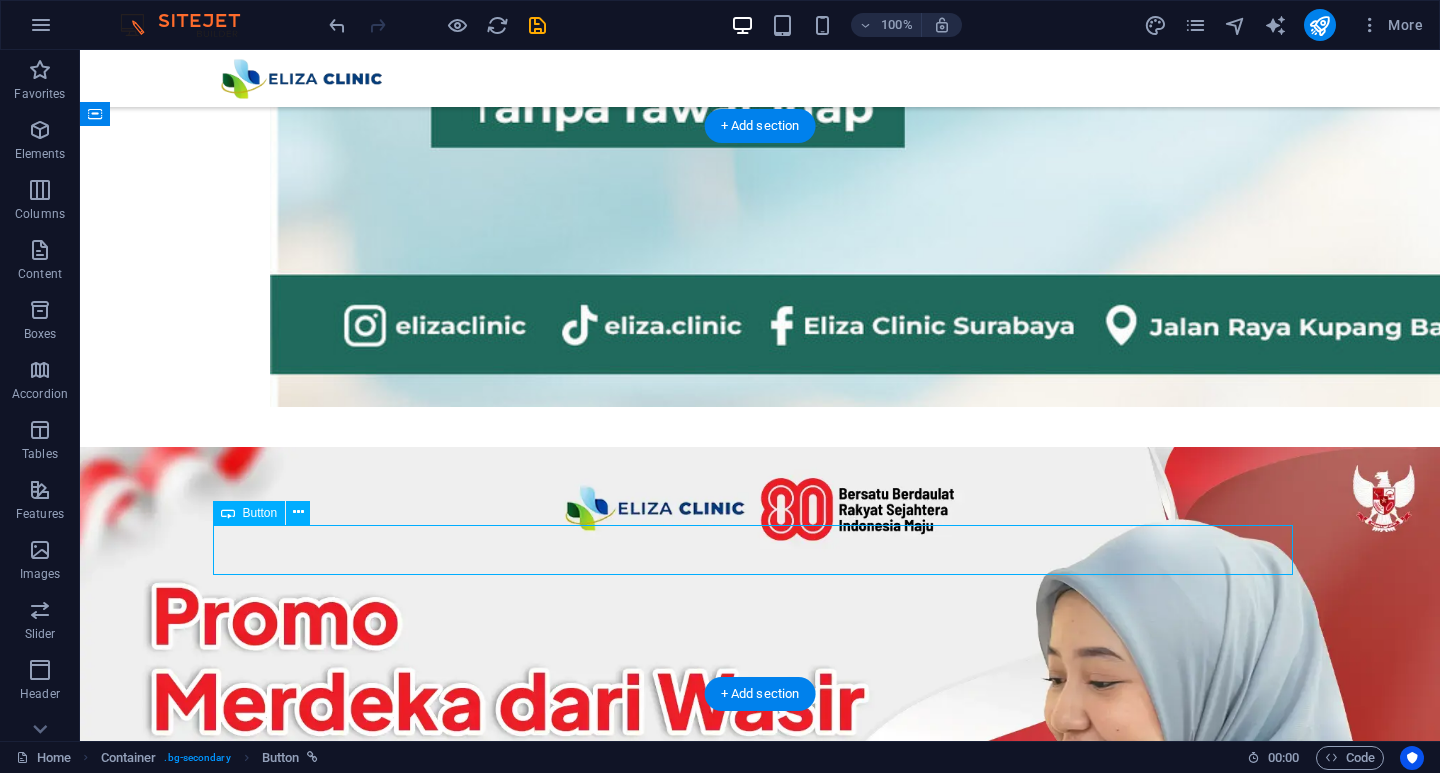 click on "Konsultasi Gratis dengan Dokter Sekarang" at bounding box center (760, 3396) 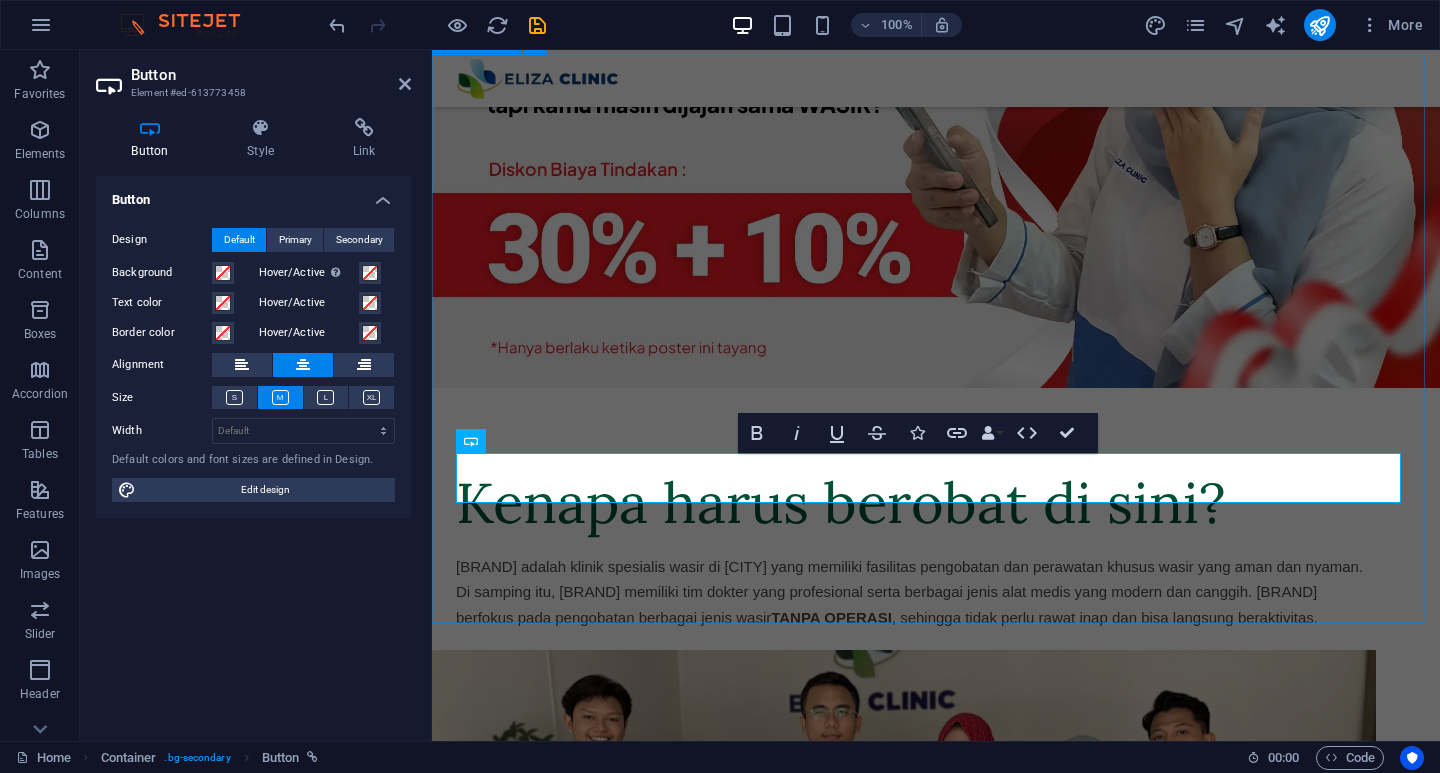 scroll, scrollTop: 2769, scrollLeft: 0, axis: vertical 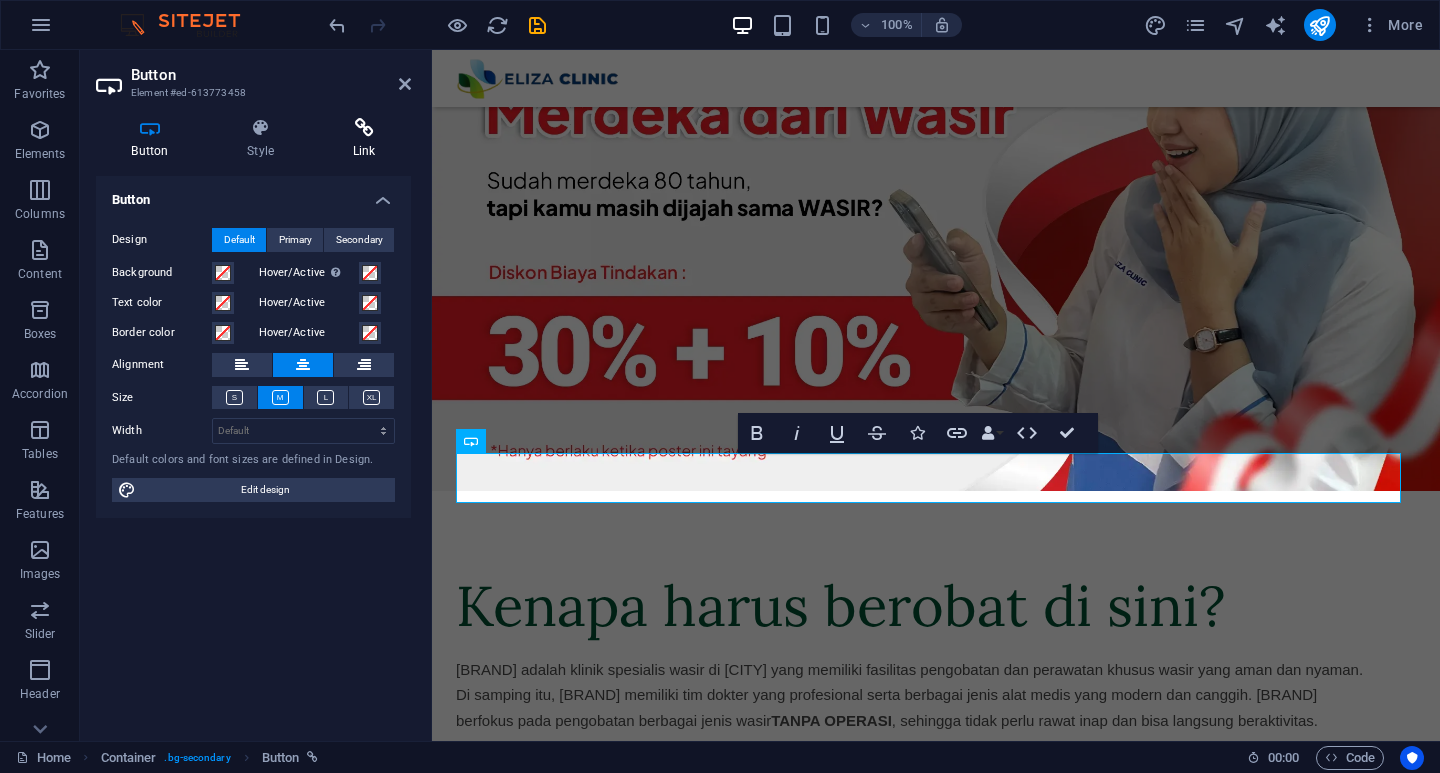 click at bounding box center [364, 128] 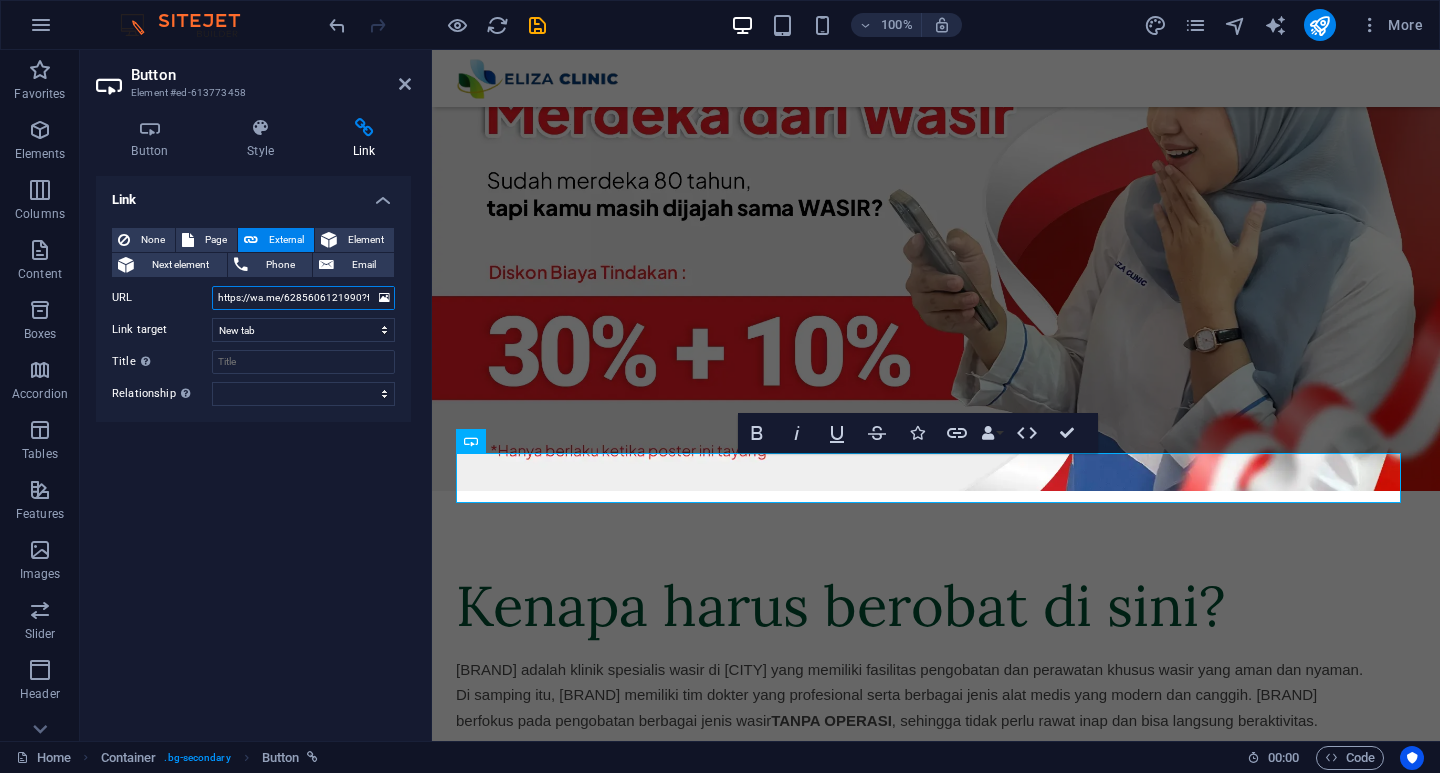 click on "https://wa.me/6285606121990?text=Saya%20mendapat%20info%20dari%20Website%20dan%20keluhan%20yang%20saya%20rasakan%20adalah%20%3A" at bounding box center (303, 298) 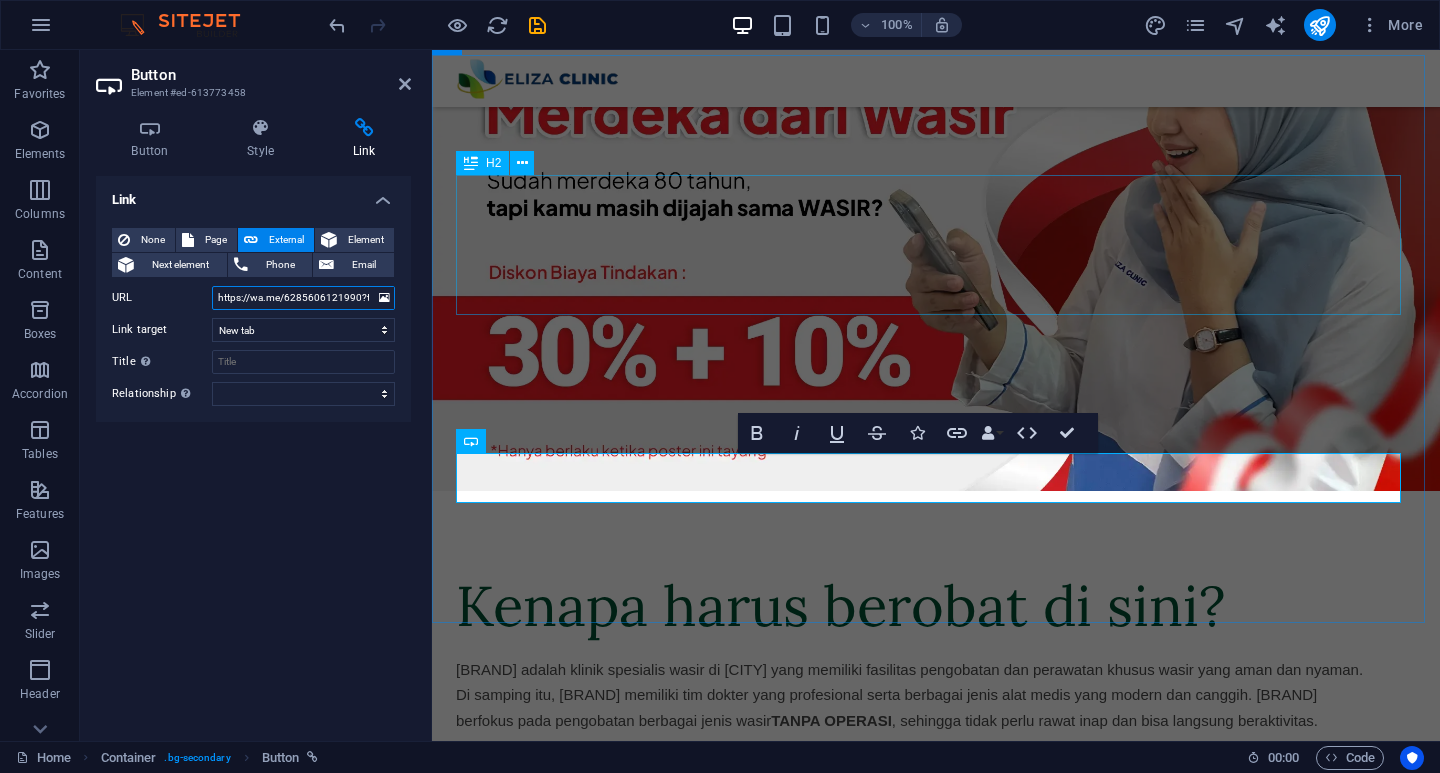 paste on "api.whatsapp.com/send?phone=[PHONE]&text=Sumber%20info%20Website%0ANama%20%3A%0A[AGE]%20%3A%0A[CITY]%20%3A%0AKeluhan%20yang%20di%20rasa%20%3A" 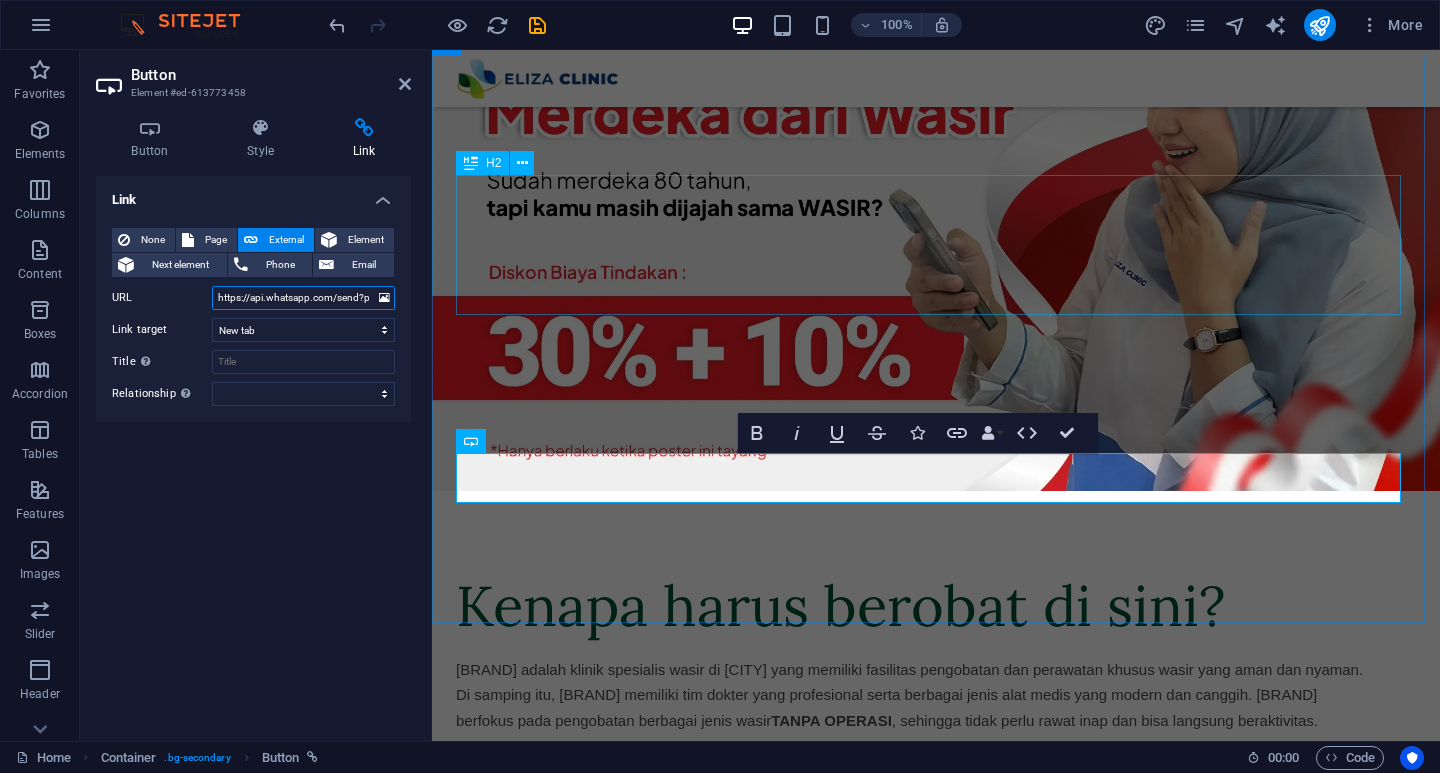 scroll, scrollTop: 0, scrollLeft: 699, axis: horizontal 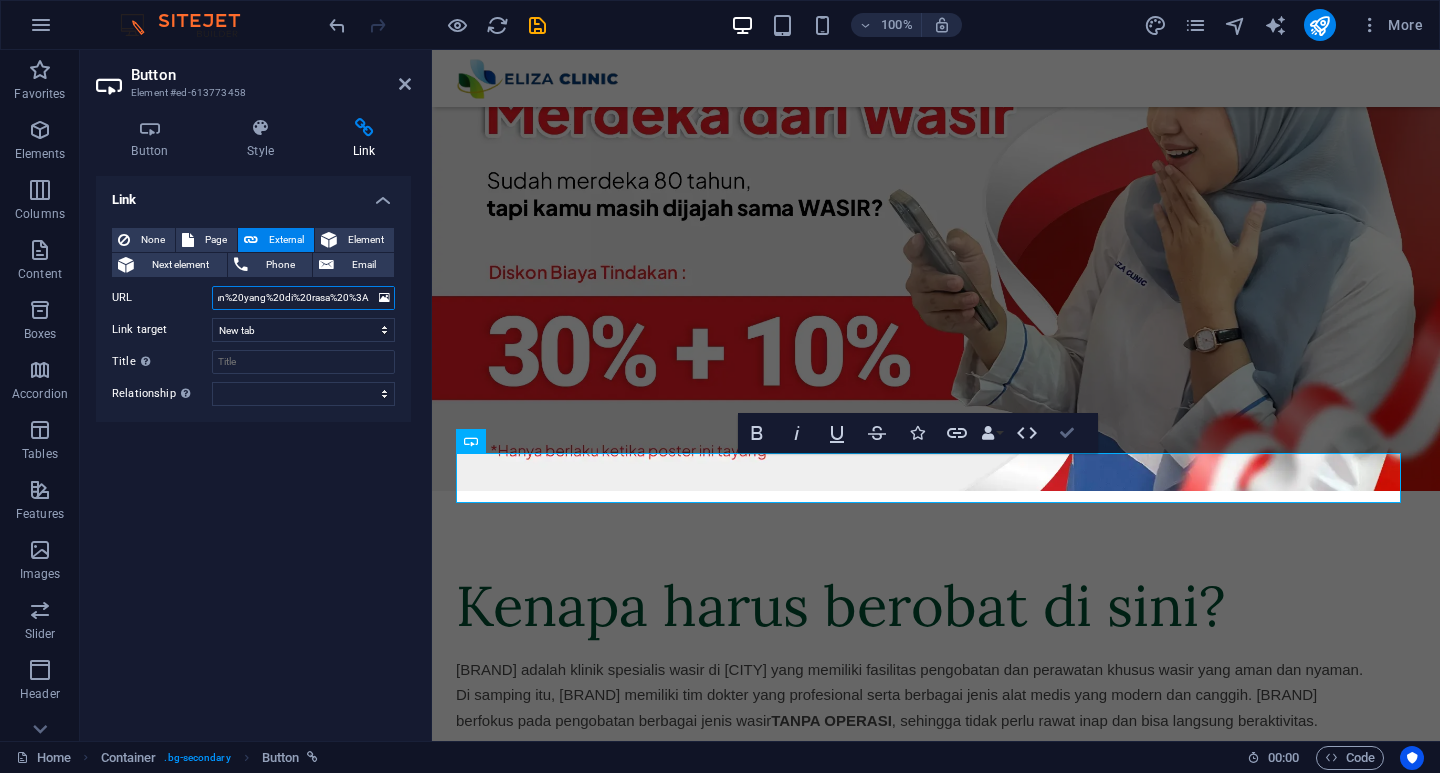drag, startPoint x: 1072, startPoint y: 430, endPoint x: 993, endPoint y: 381, distance: 92.96236 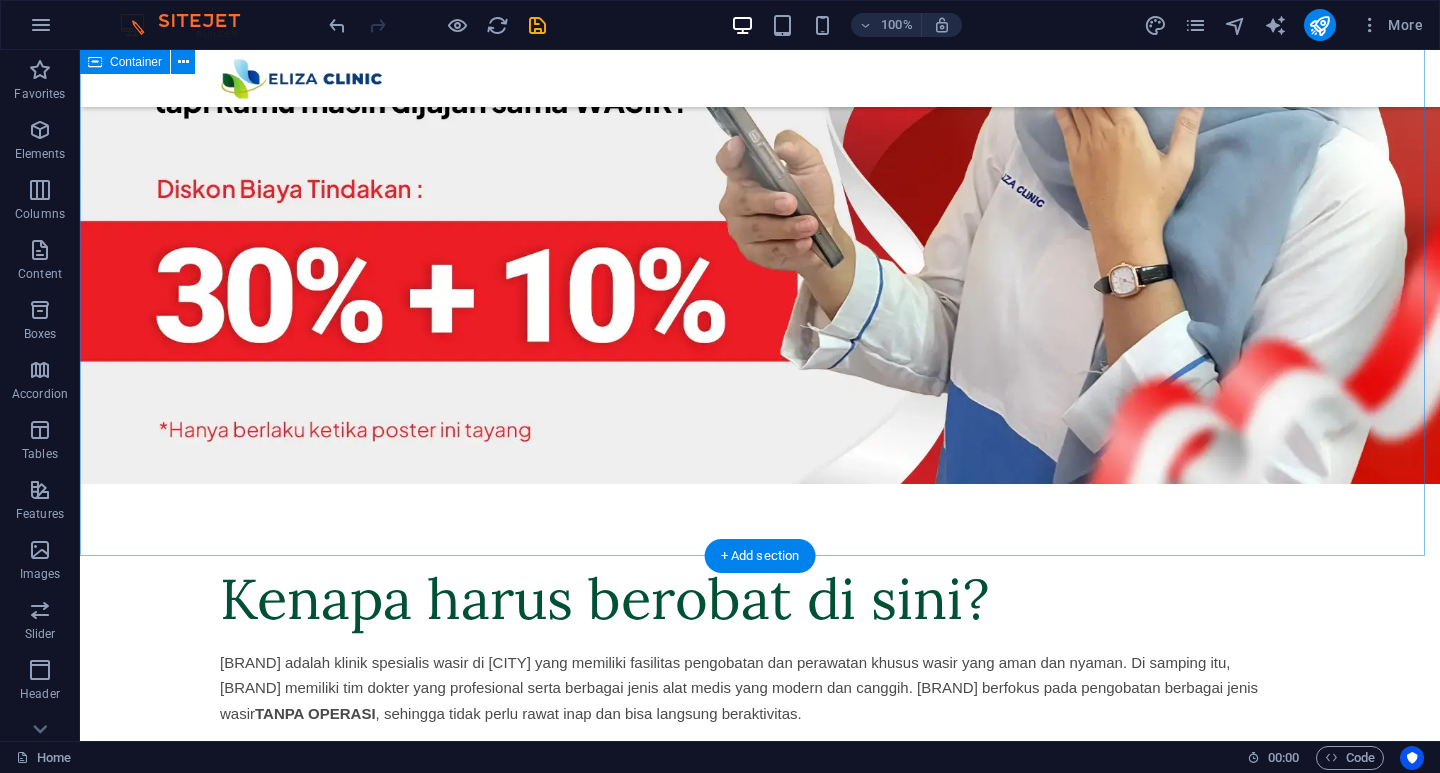 scroll, scrollTop: 3300, scrollLeft: 0, axis: vertical 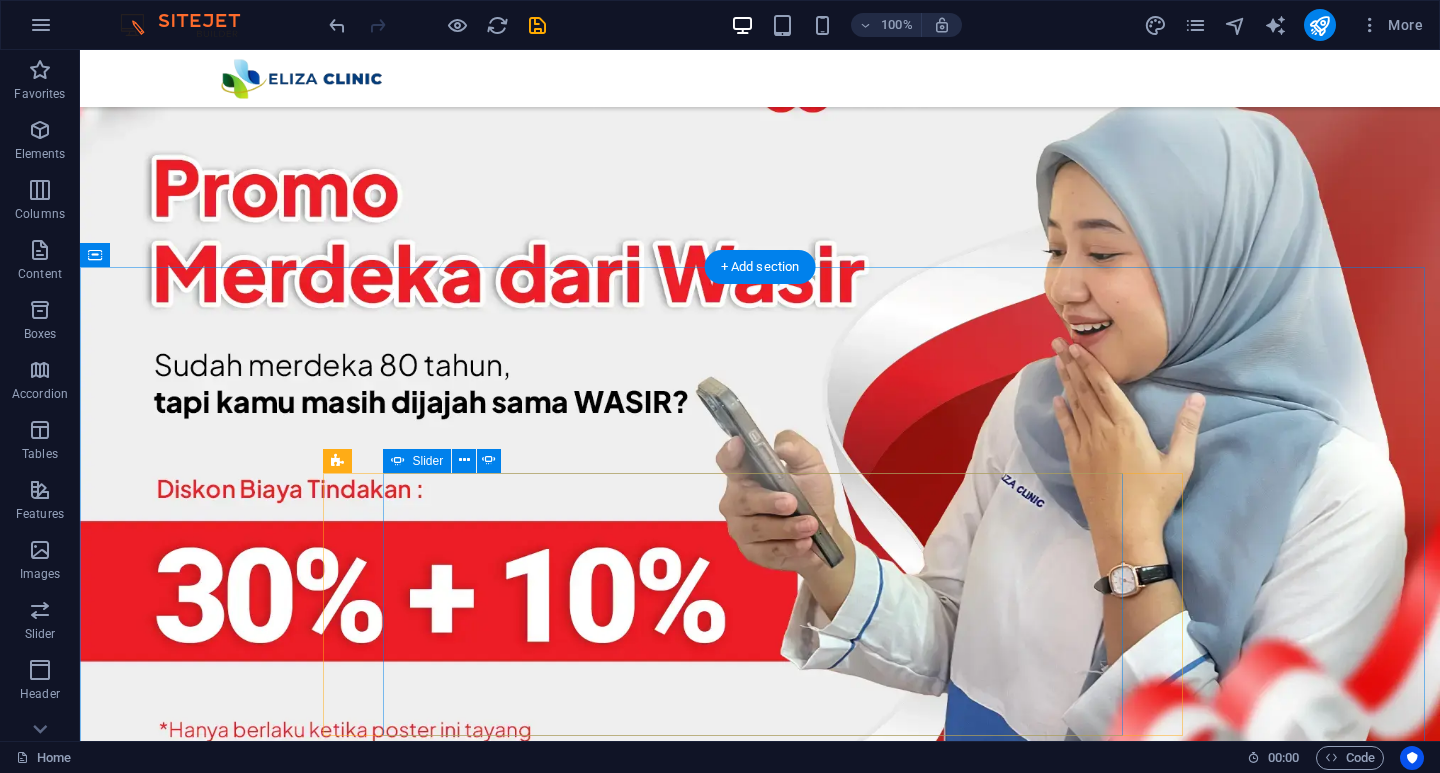 click at bounding box center [650, 4381] 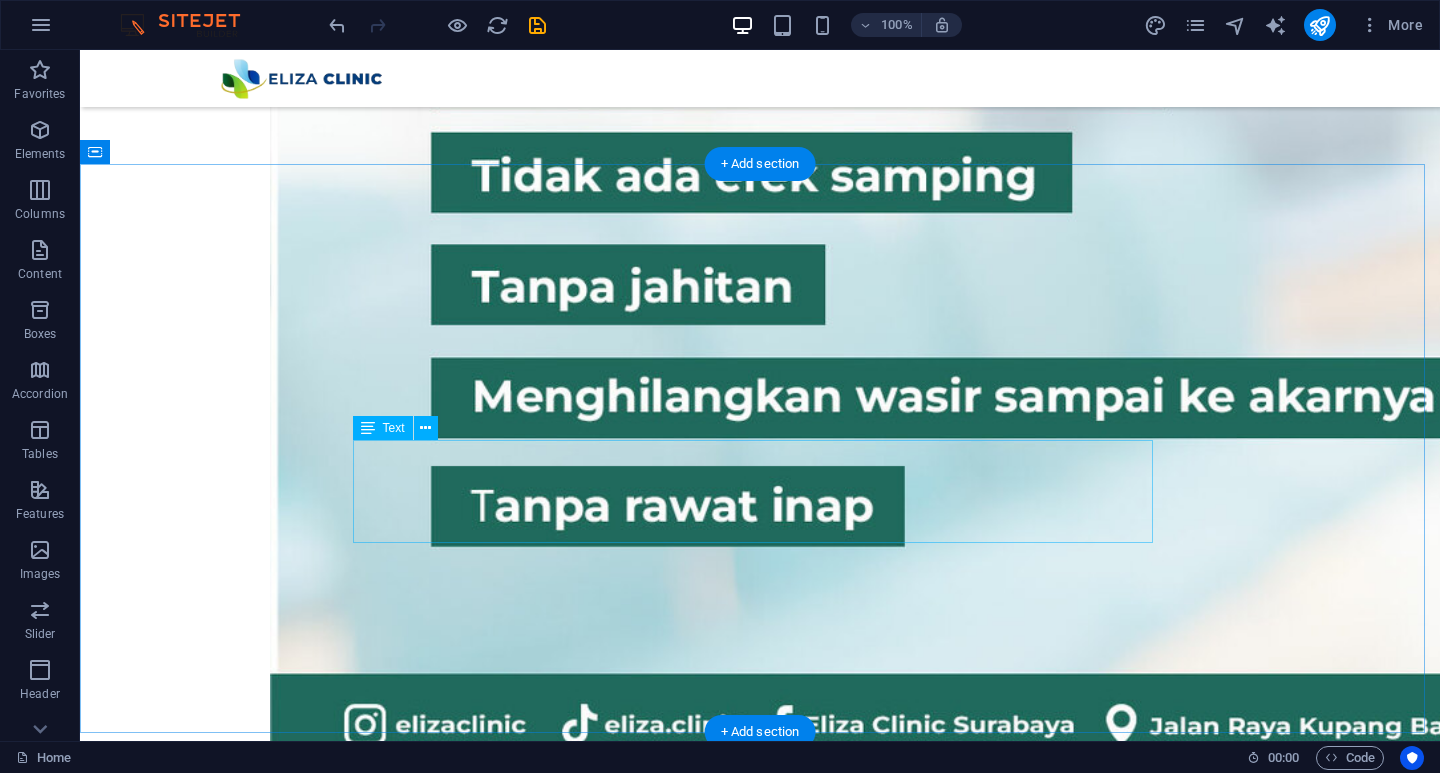 scroll, scrollTop: 2472, scrollLeft: 0, axis: vertical 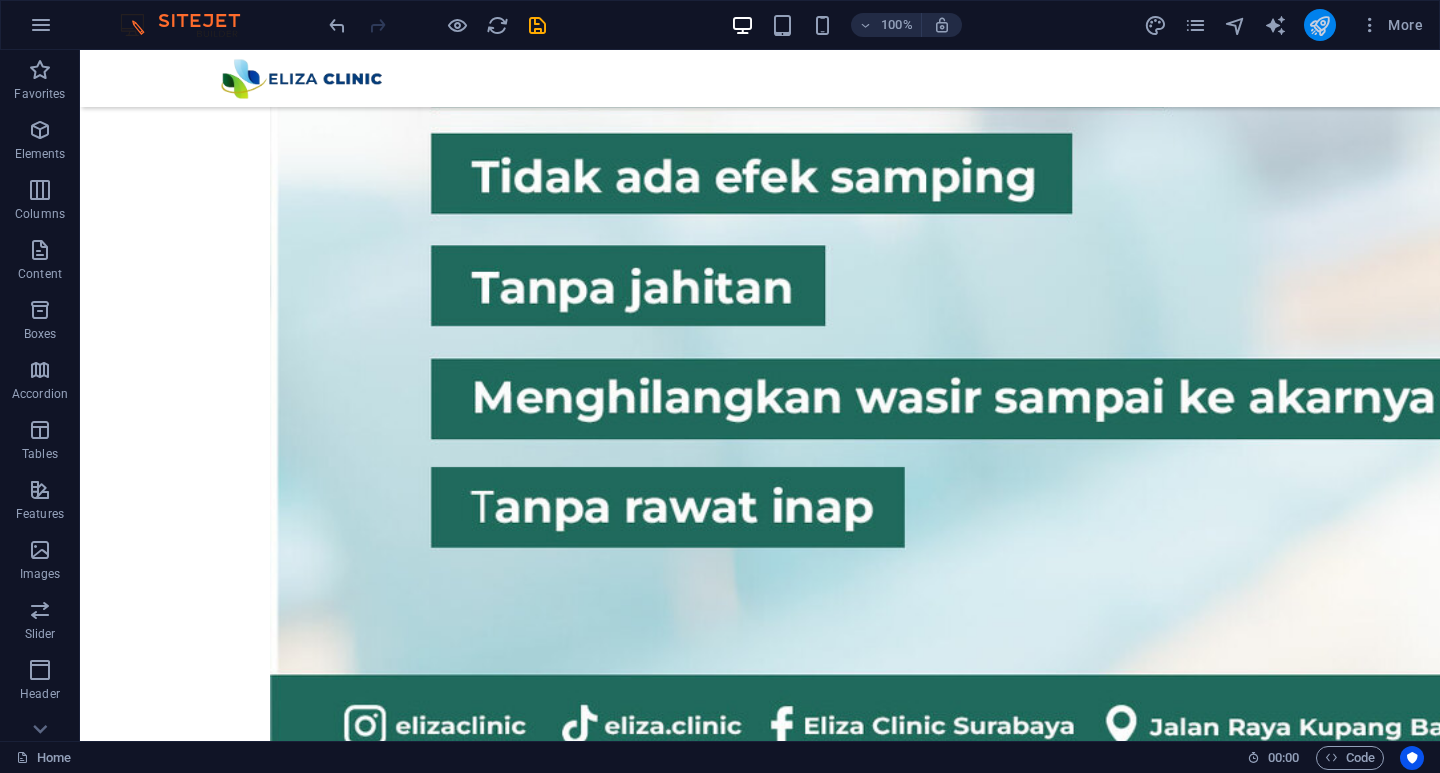 click at bounding box center (1320, 25) 